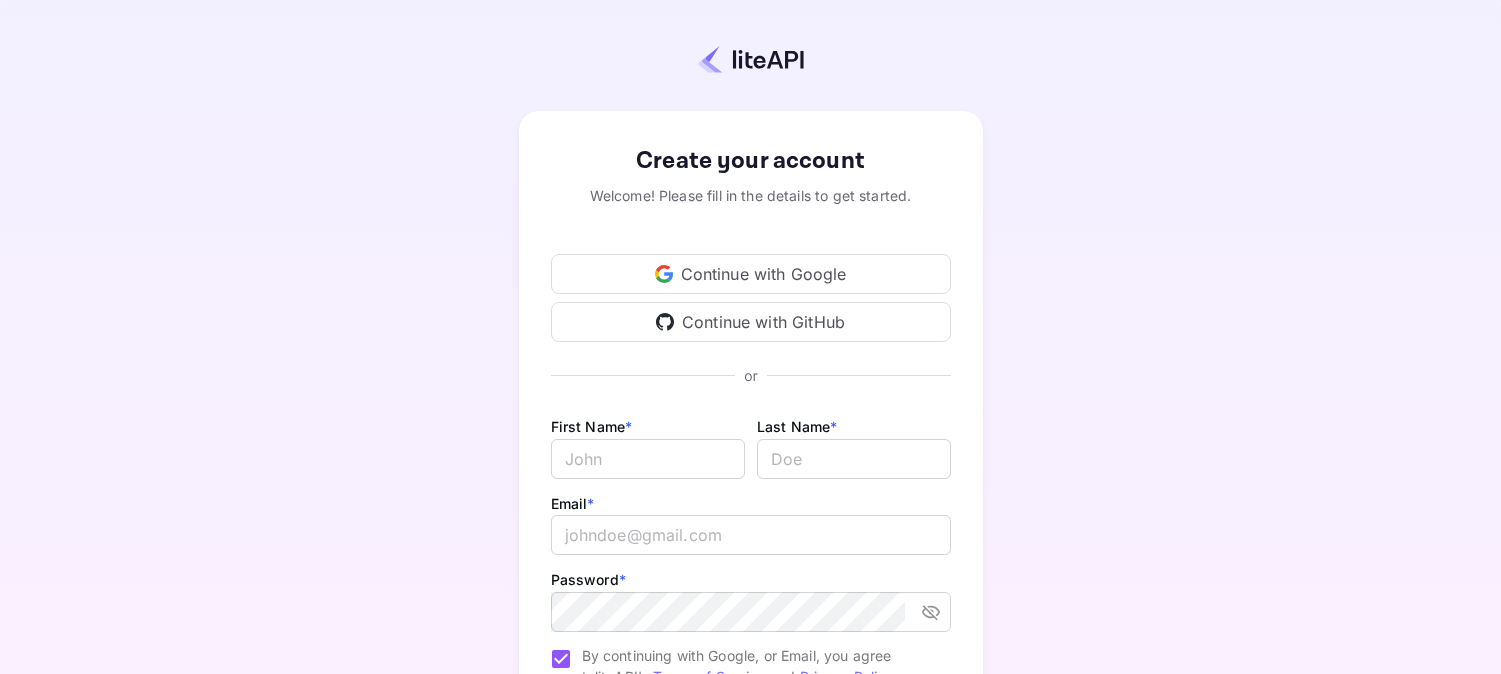 scroll, scrollTop: 0, scrollLeft: 0, axis: both 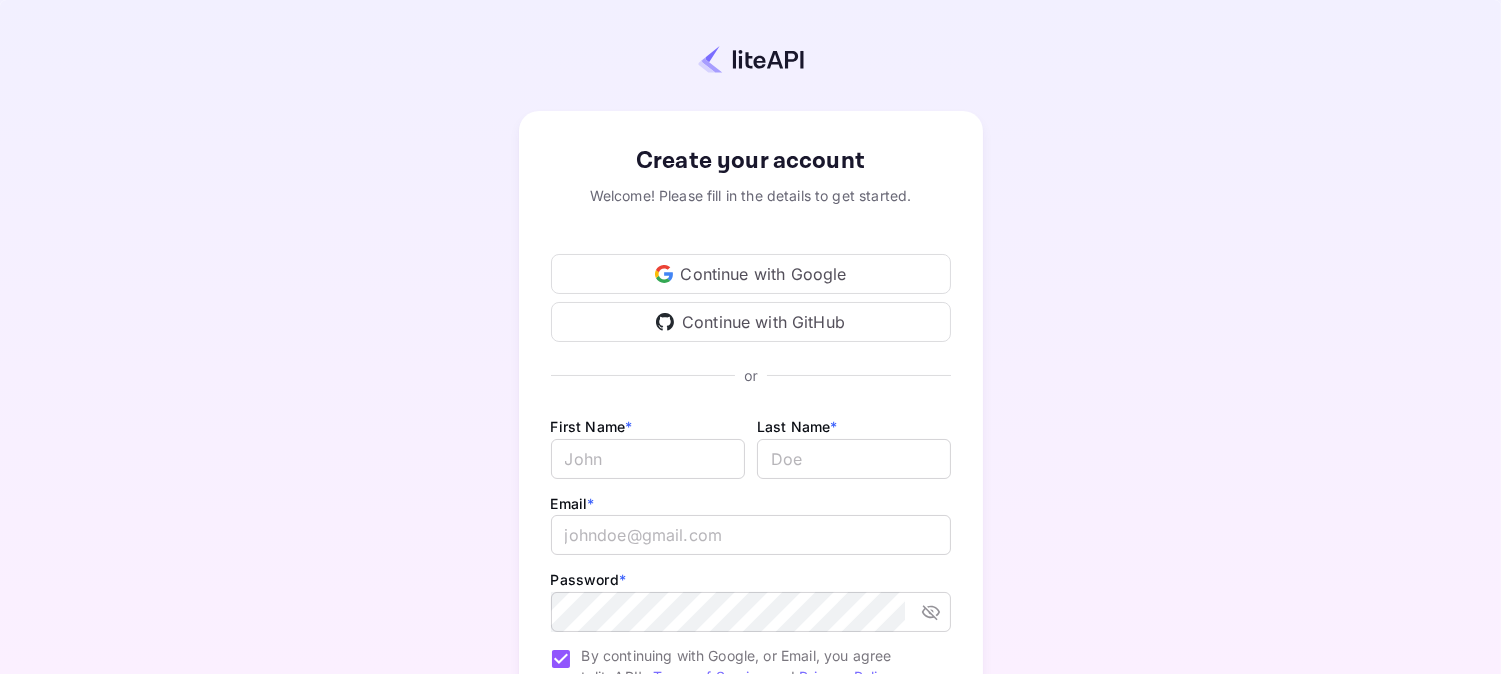 click on "Continue with Google" at bounding box center (751, 274) 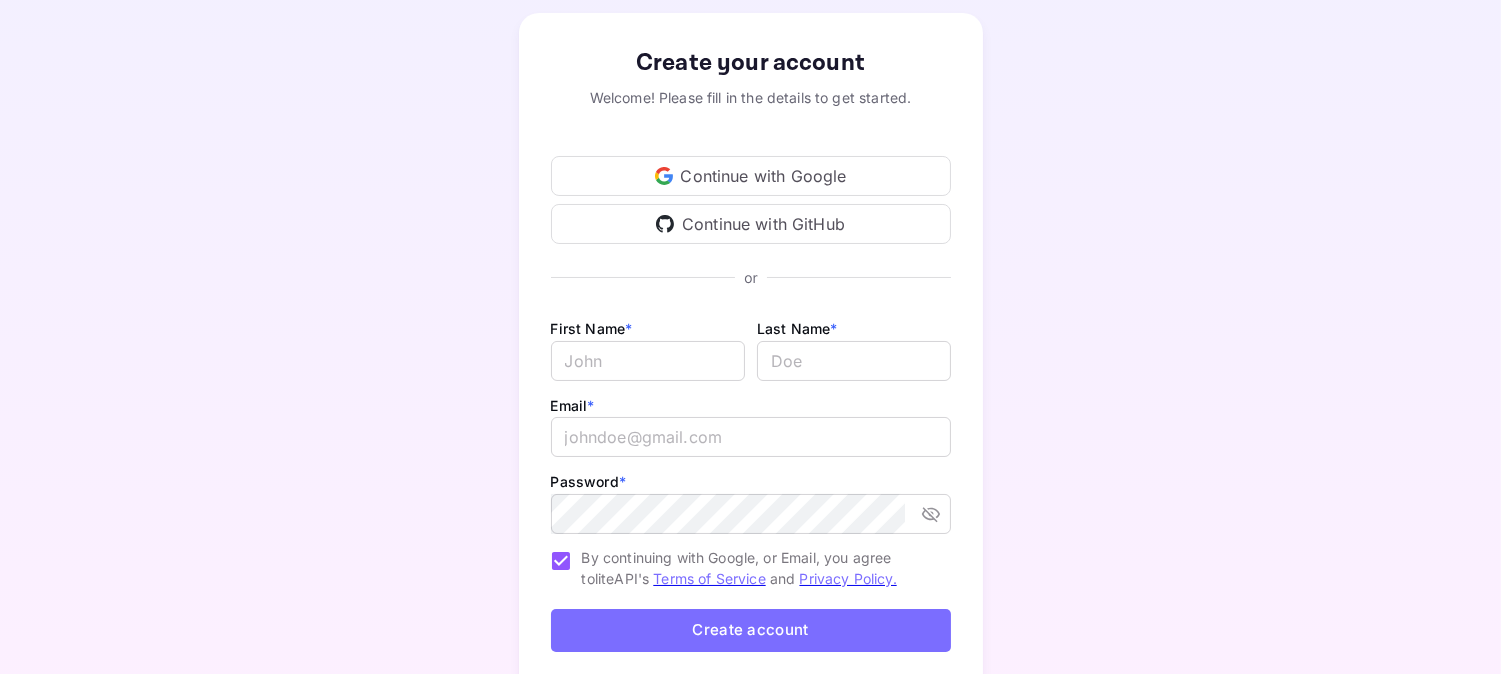 scroll, scrollTop: 217, scrollLeft: 0, axis: vertical 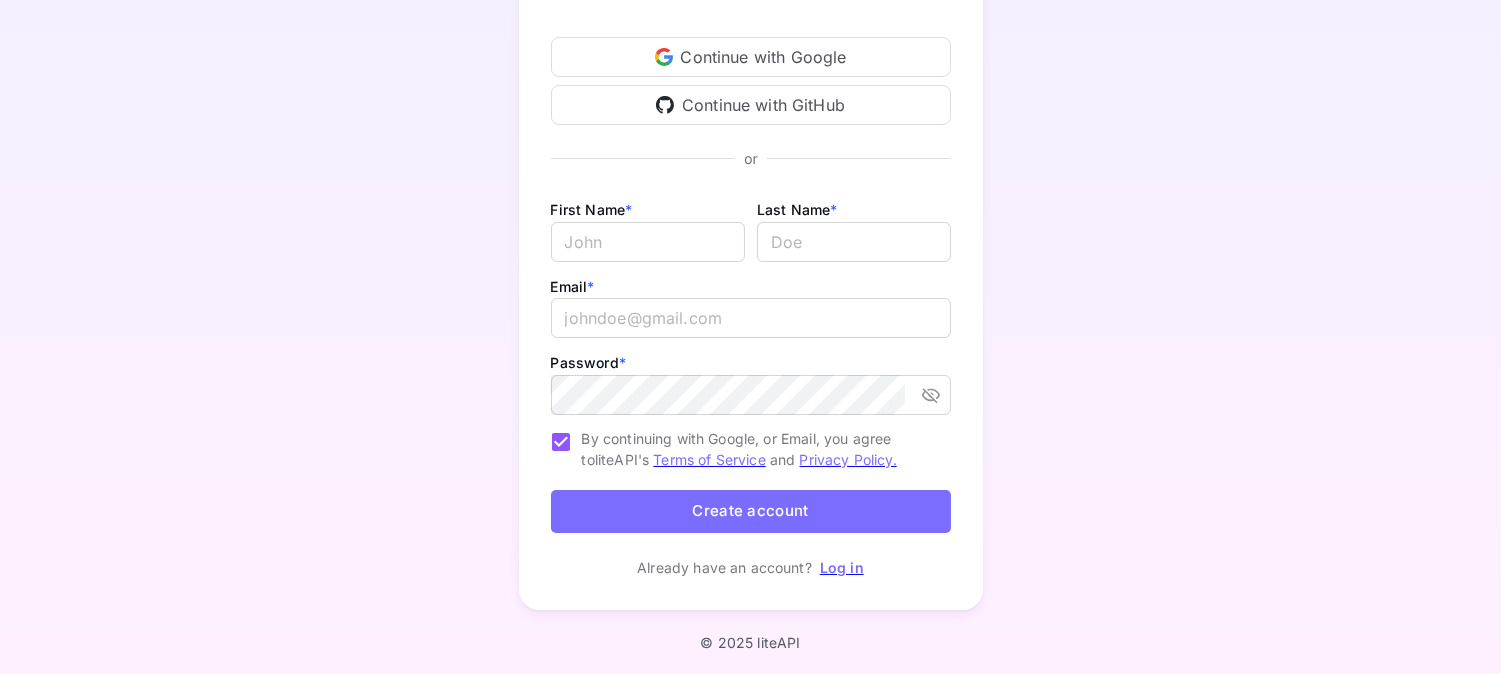 click on "Log in" at bounding box center [842, 567] 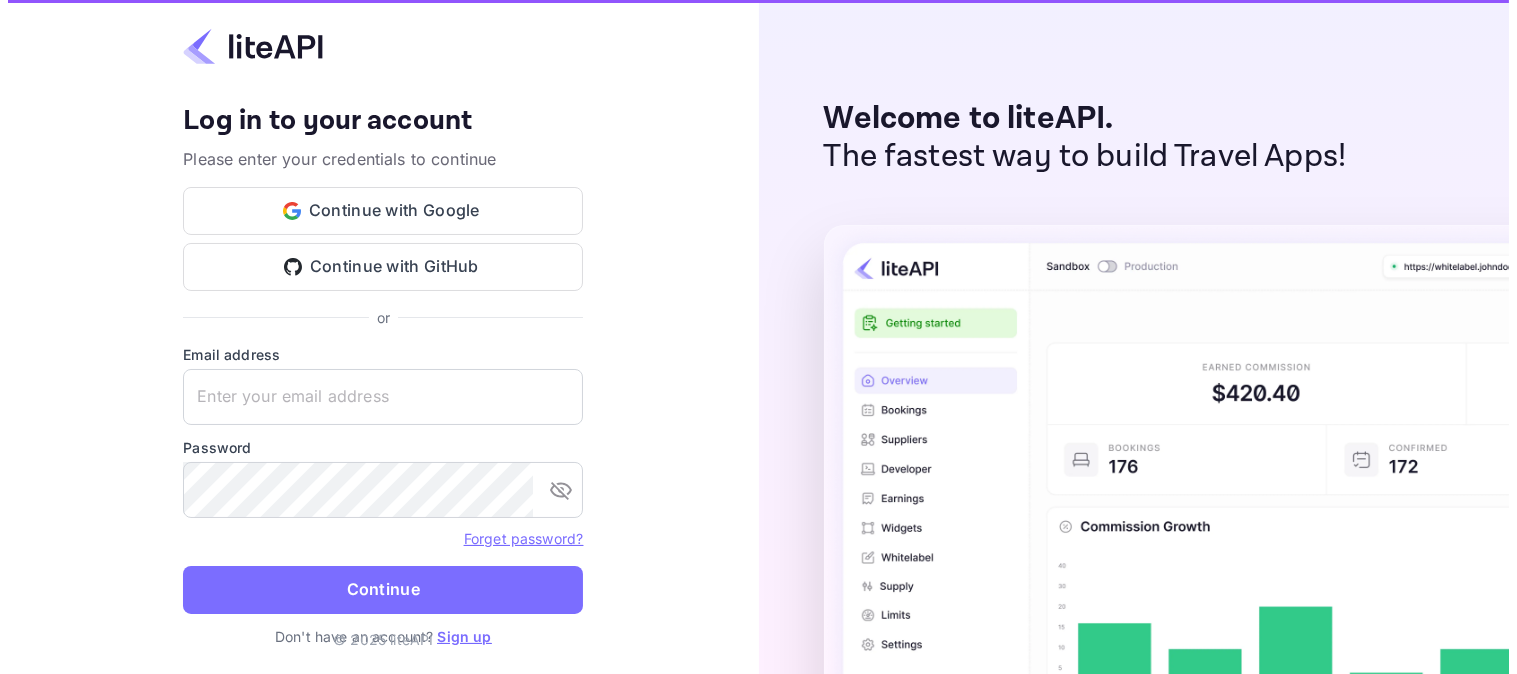 scroll, scrollTop: 0, scrollLeft: 0, axis: both 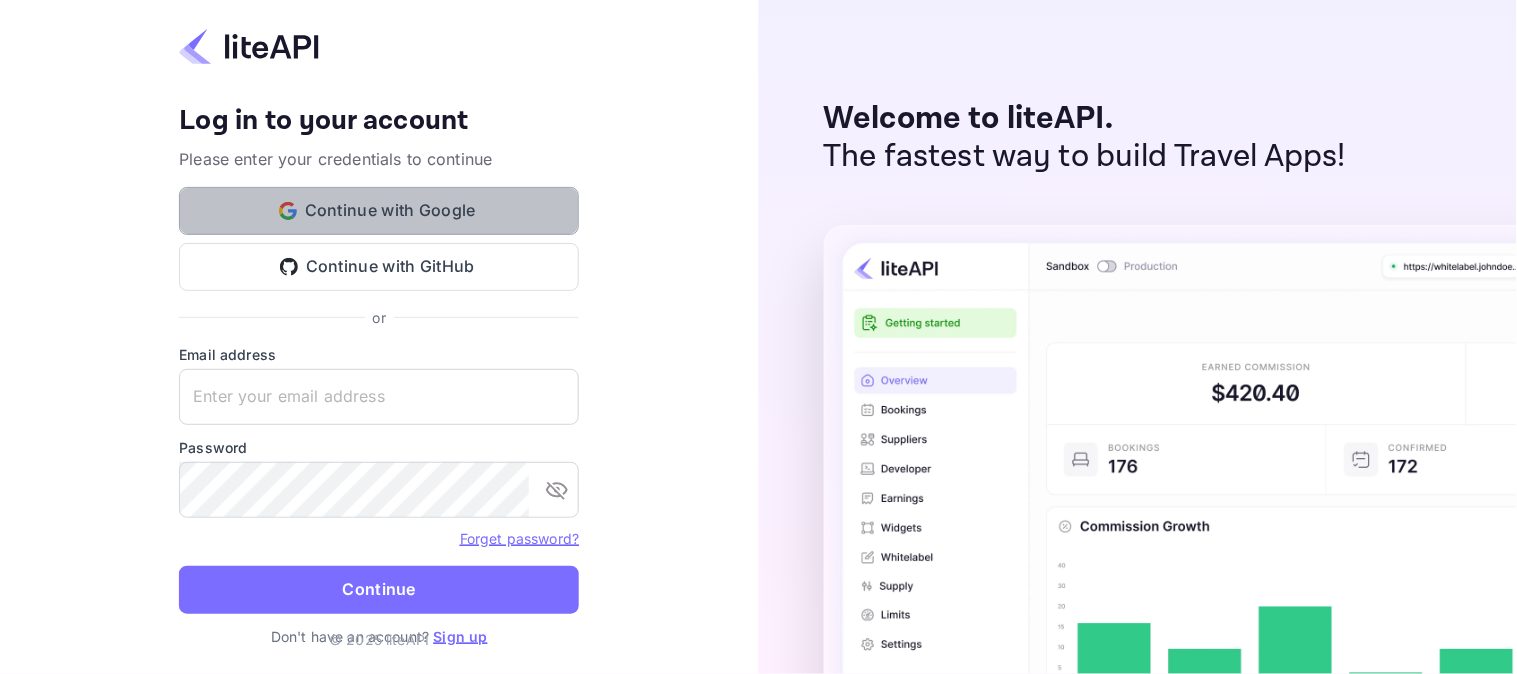 click on "Continue with Google" at bounding box center (379, 211) 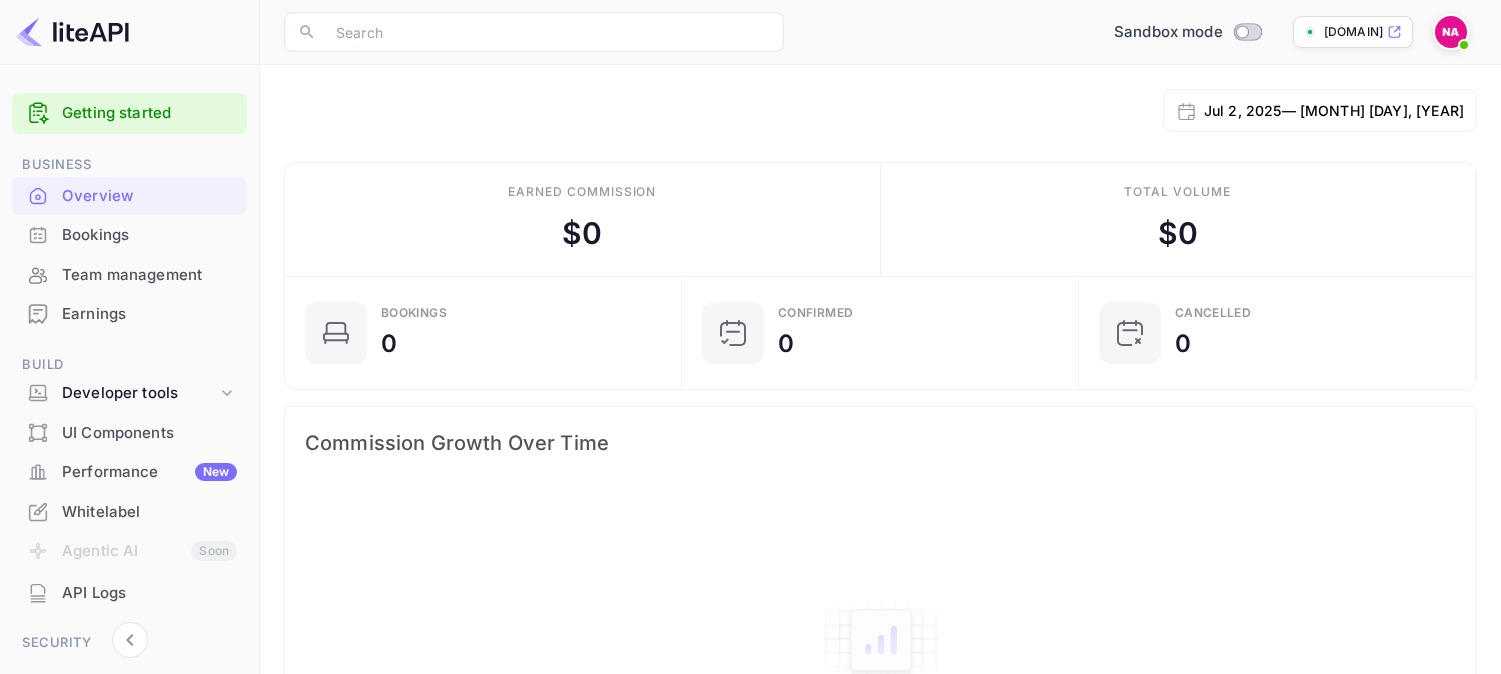 scroll, scrollTop: 0, scrollLeft: 0, axis: both 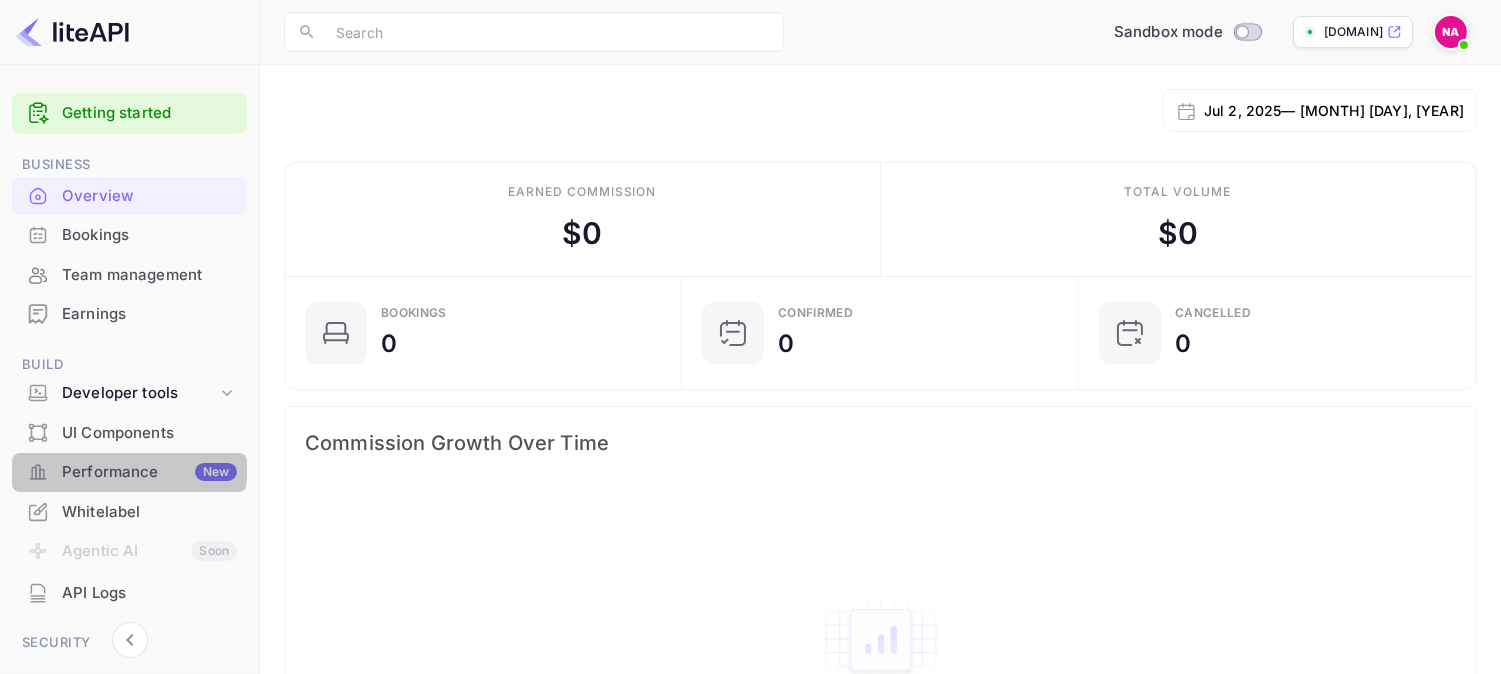 click on "Performance New" at bounding box center [149, 472] 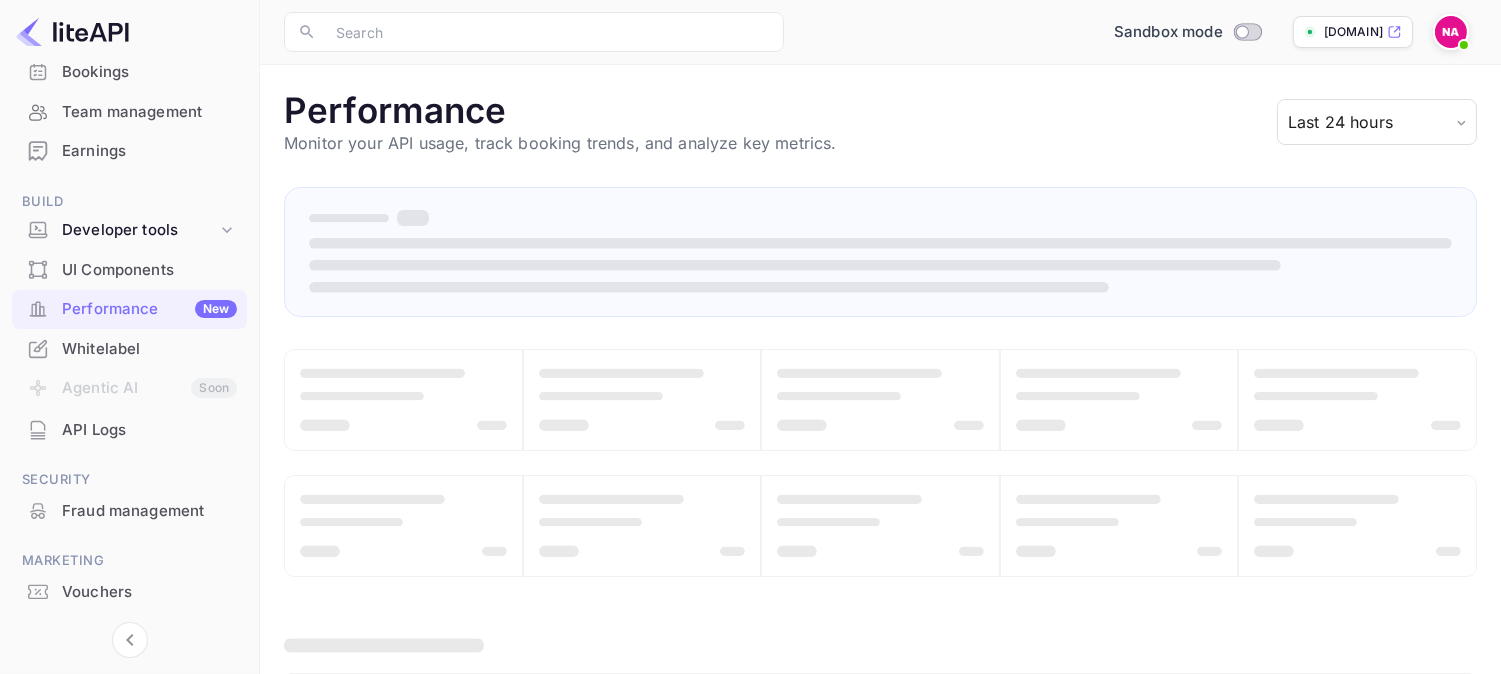 scroll, scrollTop: 0, scrollLeft: 0, axis: both 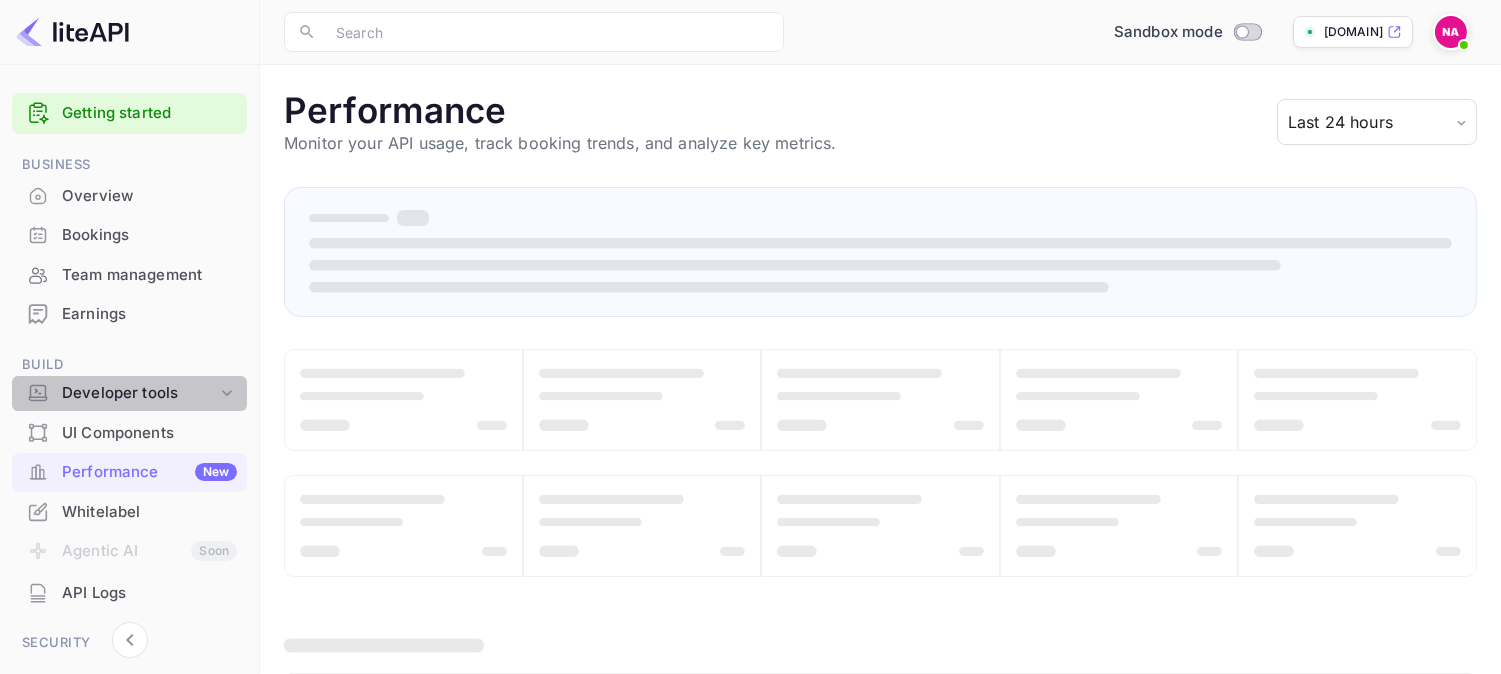 click 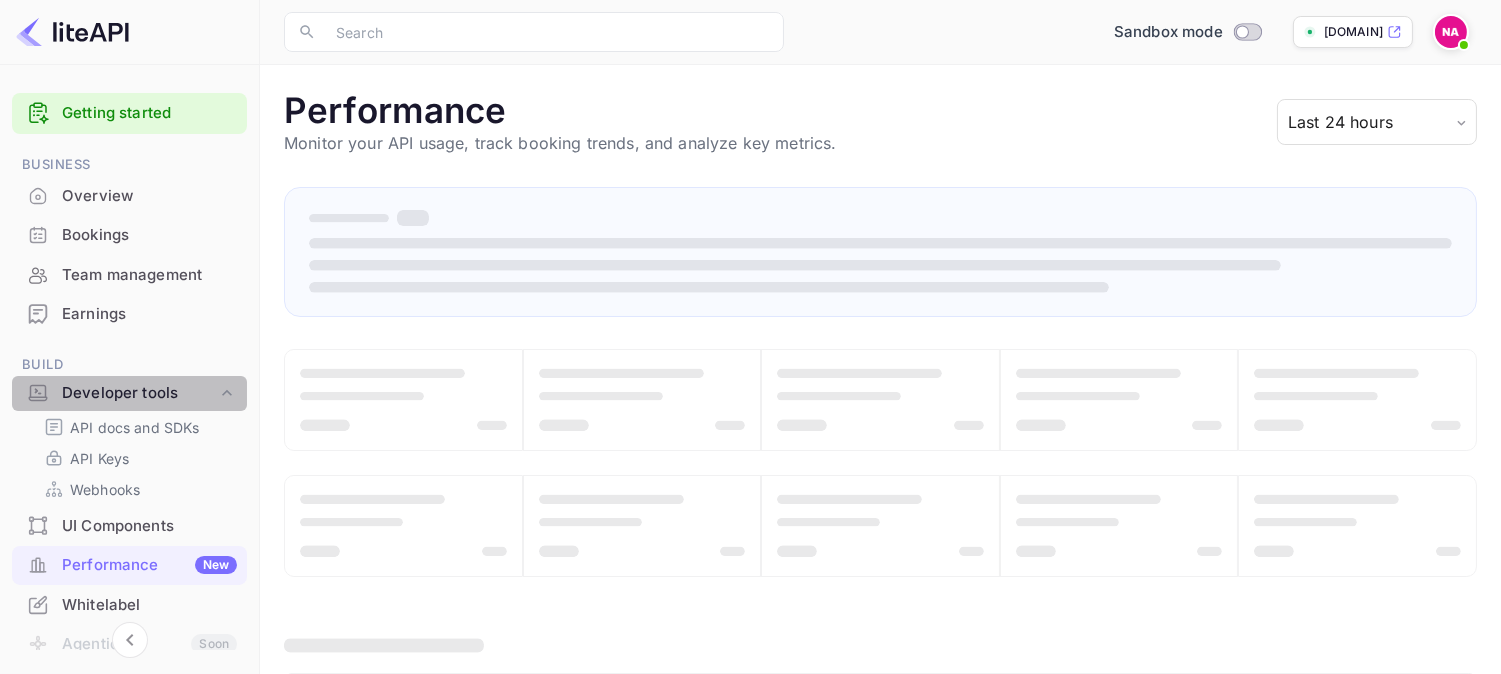 click 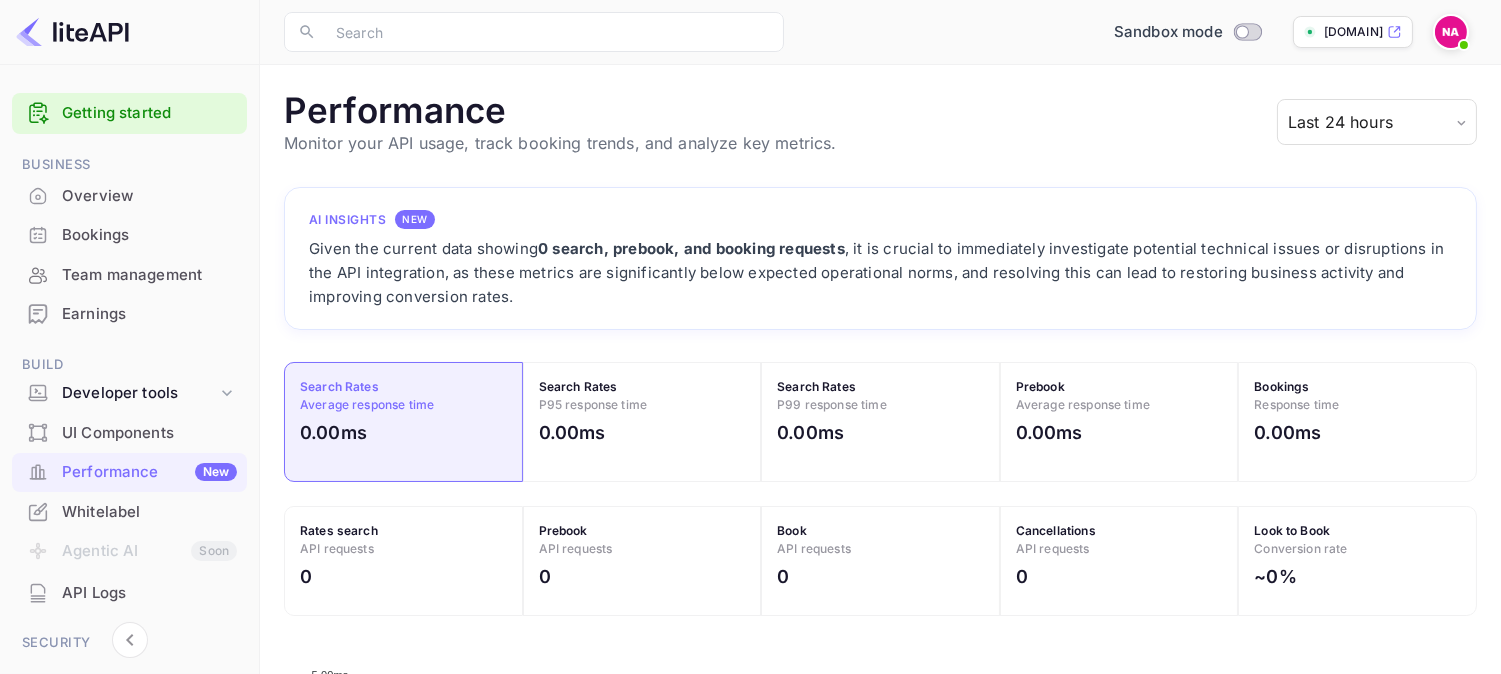 scroll, scrollTop: 16, scrollLeft: 17, axis: both 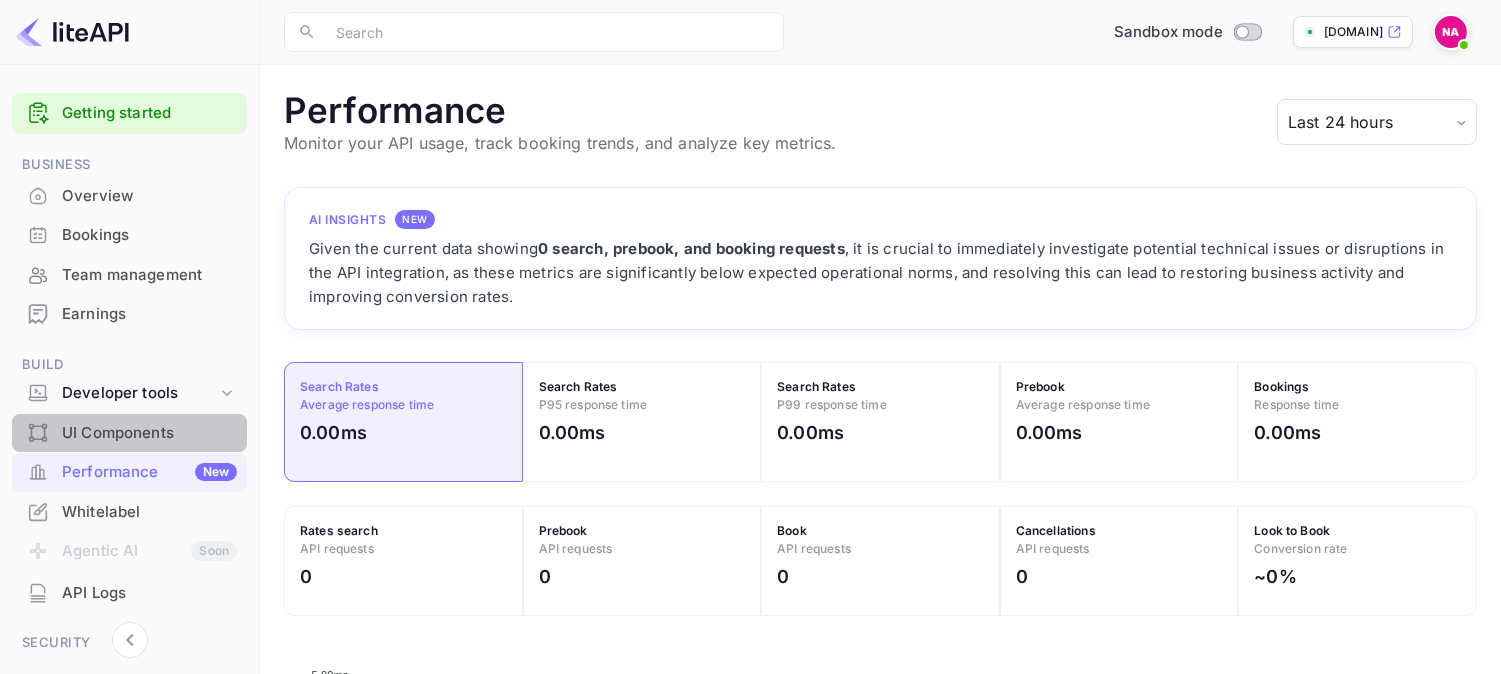 click on "UI Components" at bounding box center [149, 433] 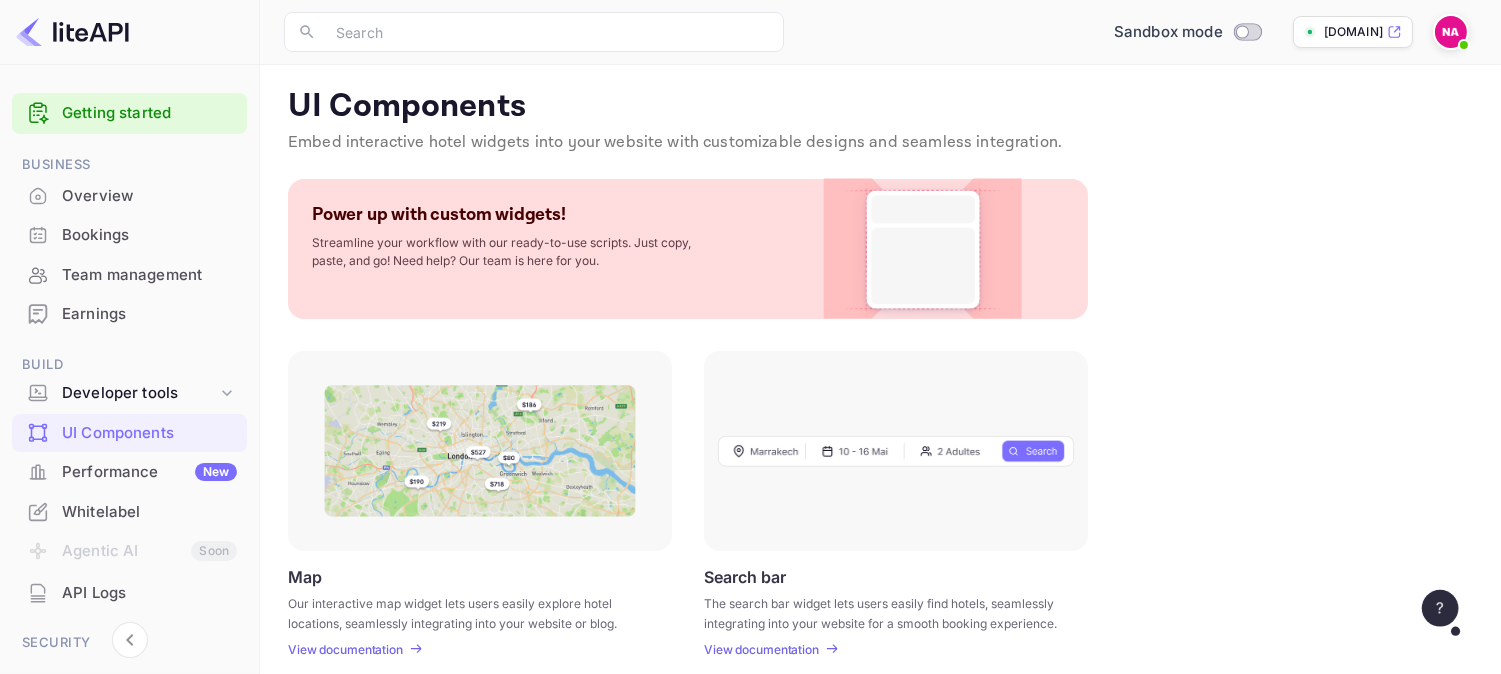 scroll, scrollTop: 0, scrollLeft: 0, axis: both 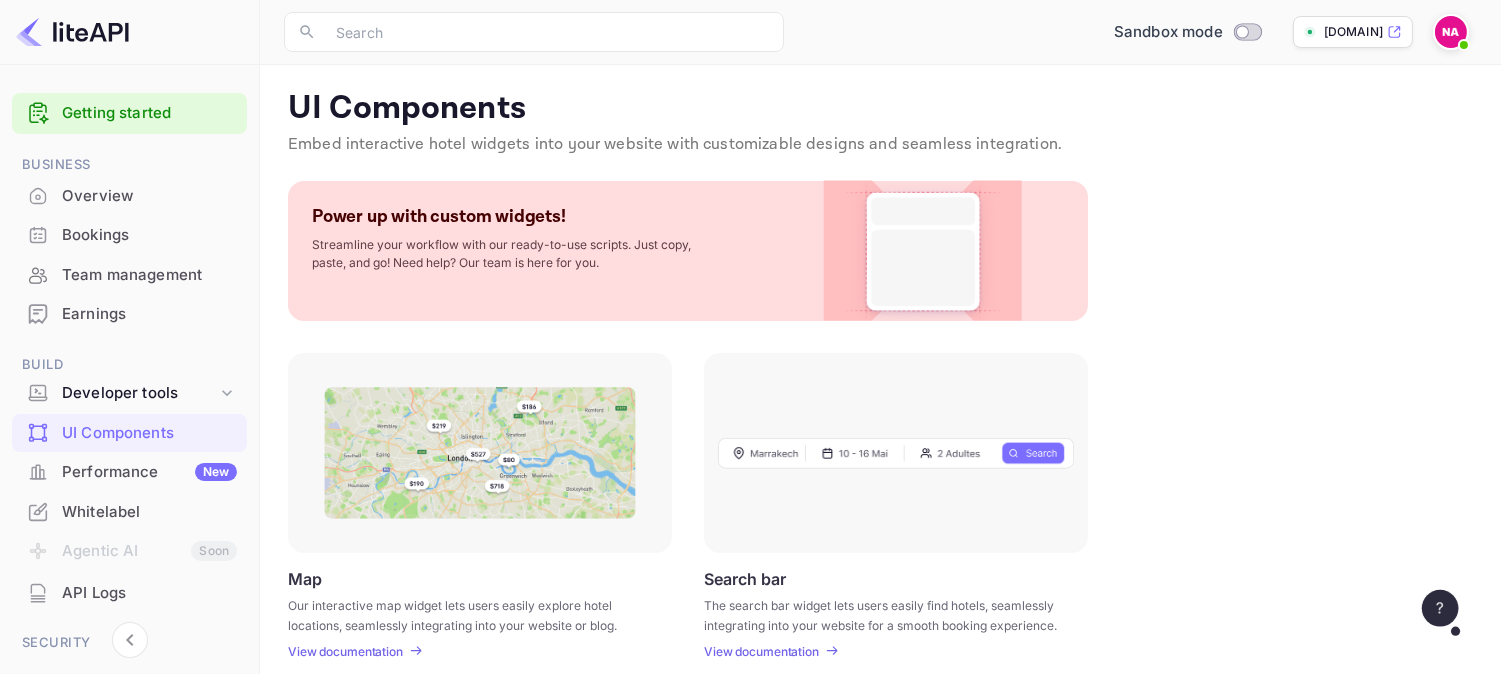 click on "Team management" at bounding box center [149, 275] 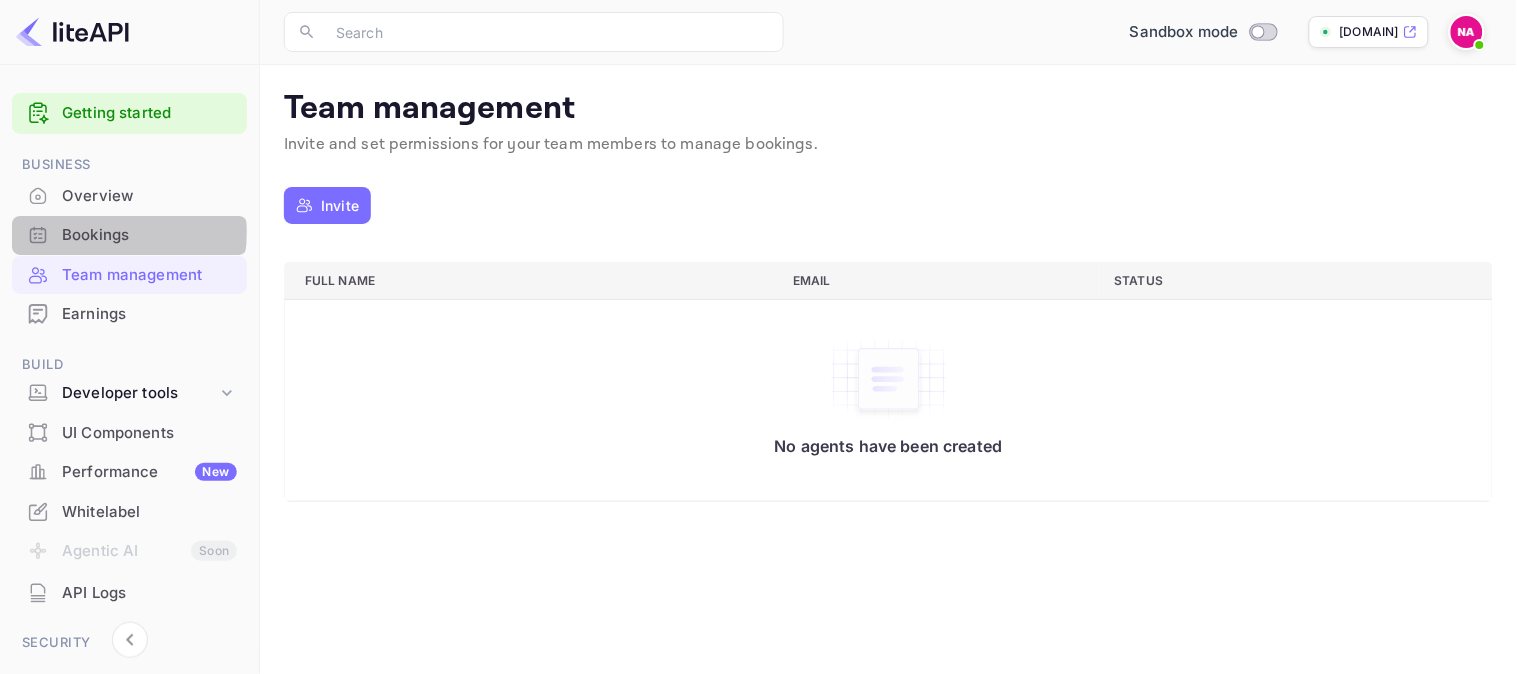 click on "Bookings" at bounding box center [149, 235] 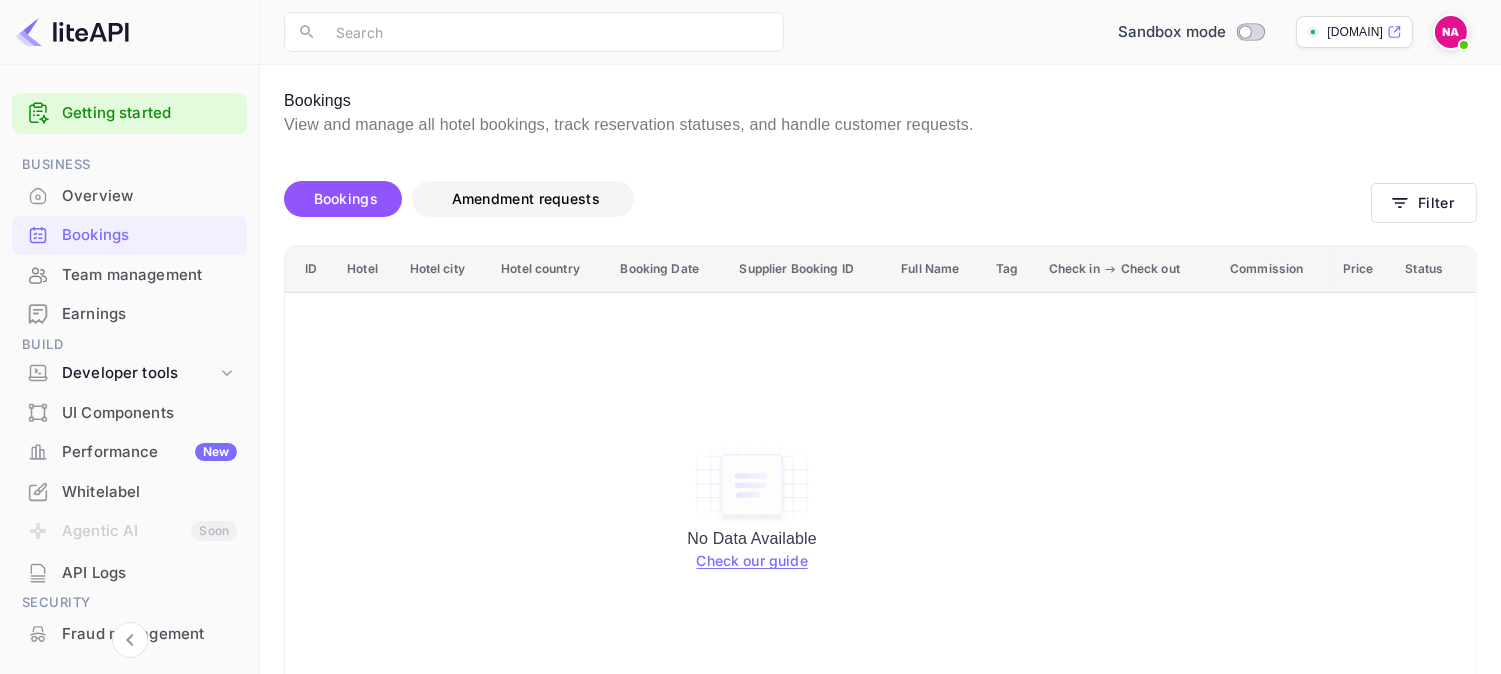 click on "Amendment requests" at bounding box center (526, 199) 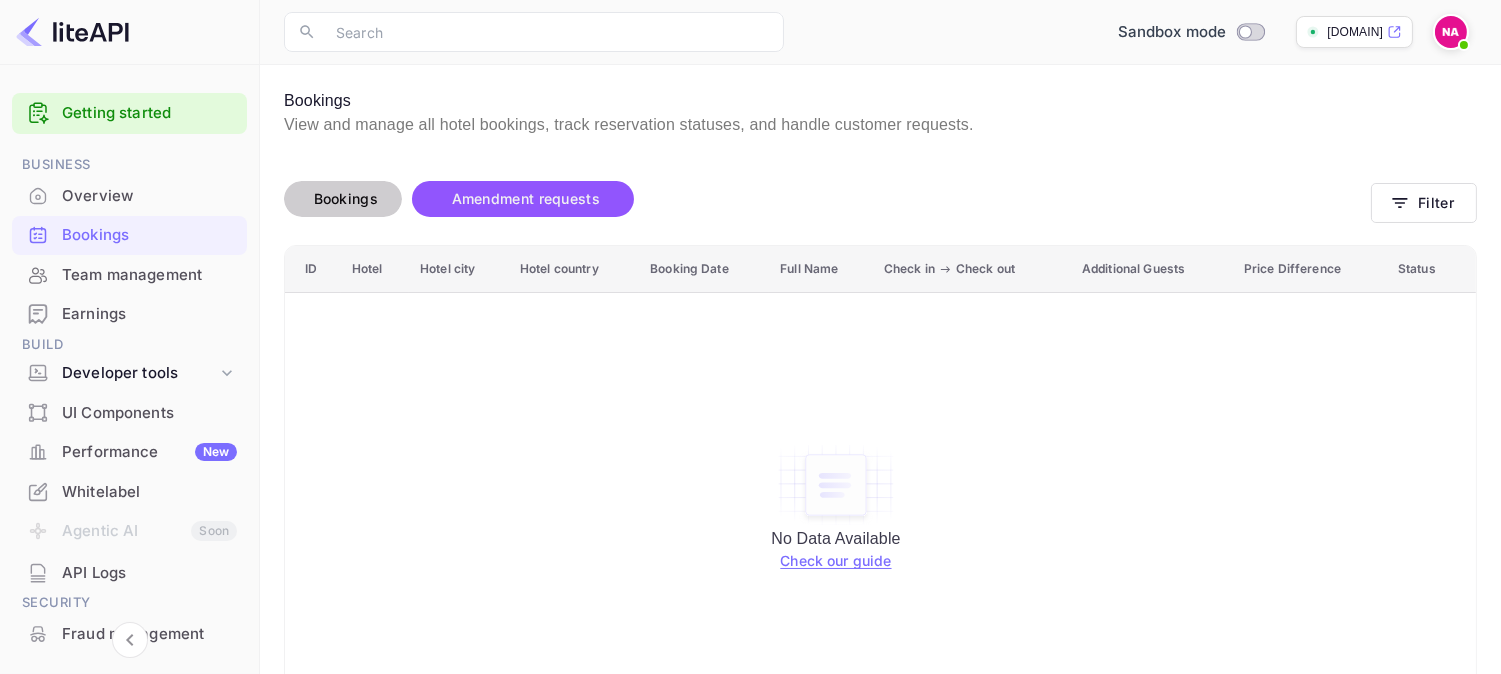 click on "Bookings" at bounding box center (346, 198) 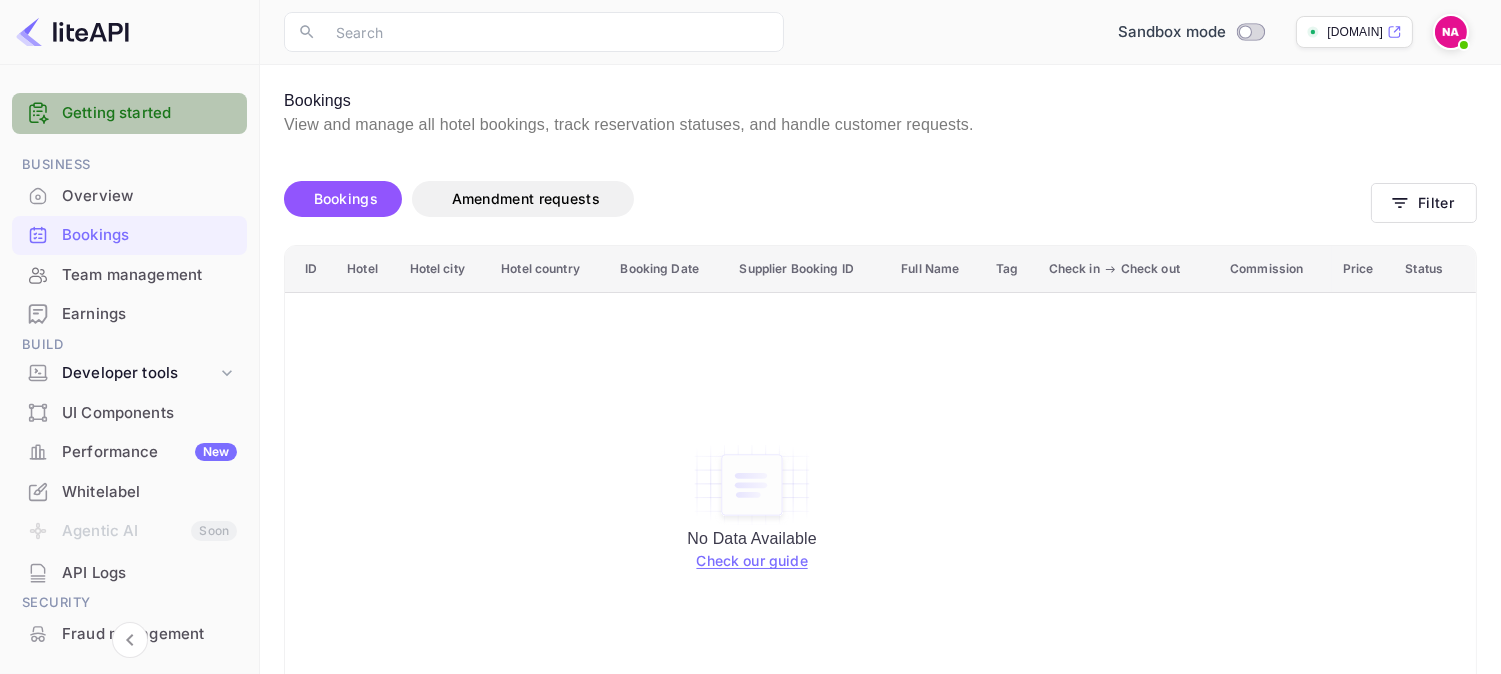 click on "Getting started" at bounding box center (149, 113) 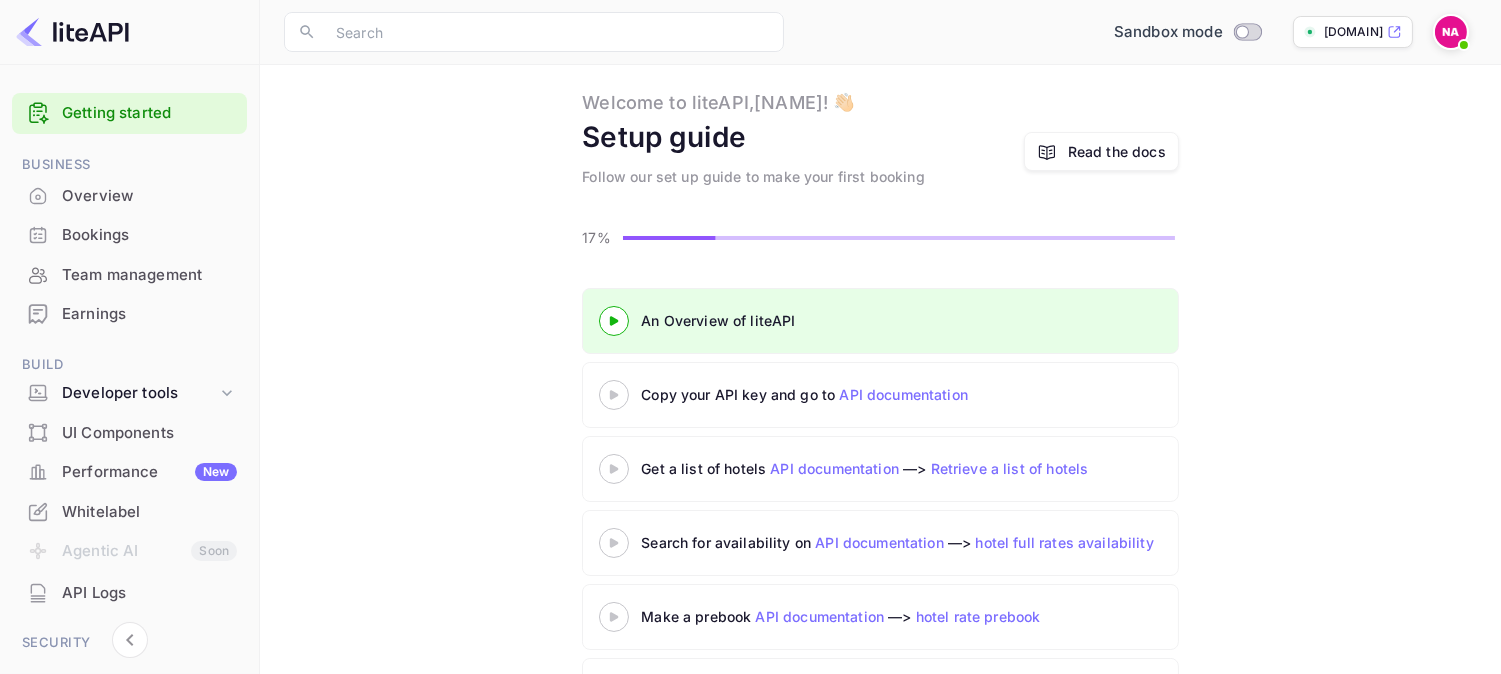 scroll, scrollTop: 0, scrollLeft: 0, axis: both 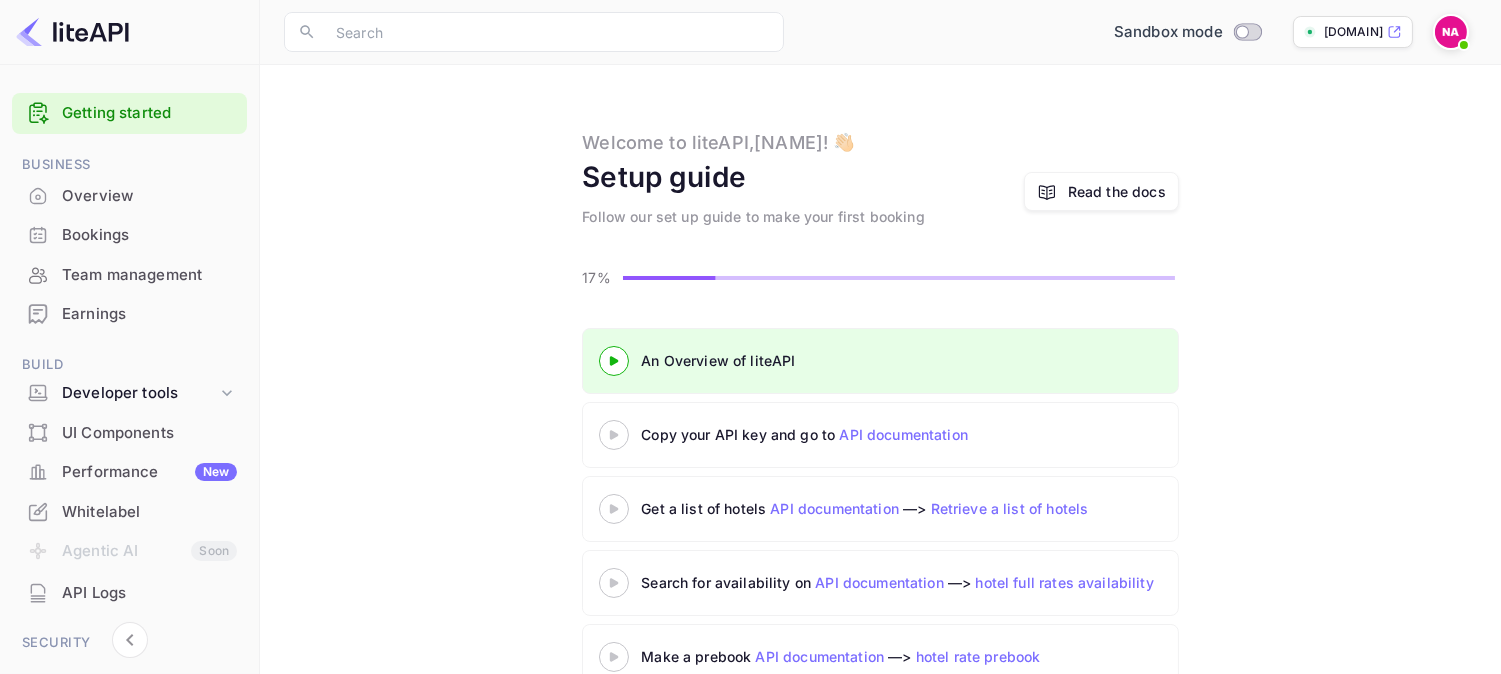 click on "[DOMAIN]" at bounding box center (1353, 32) 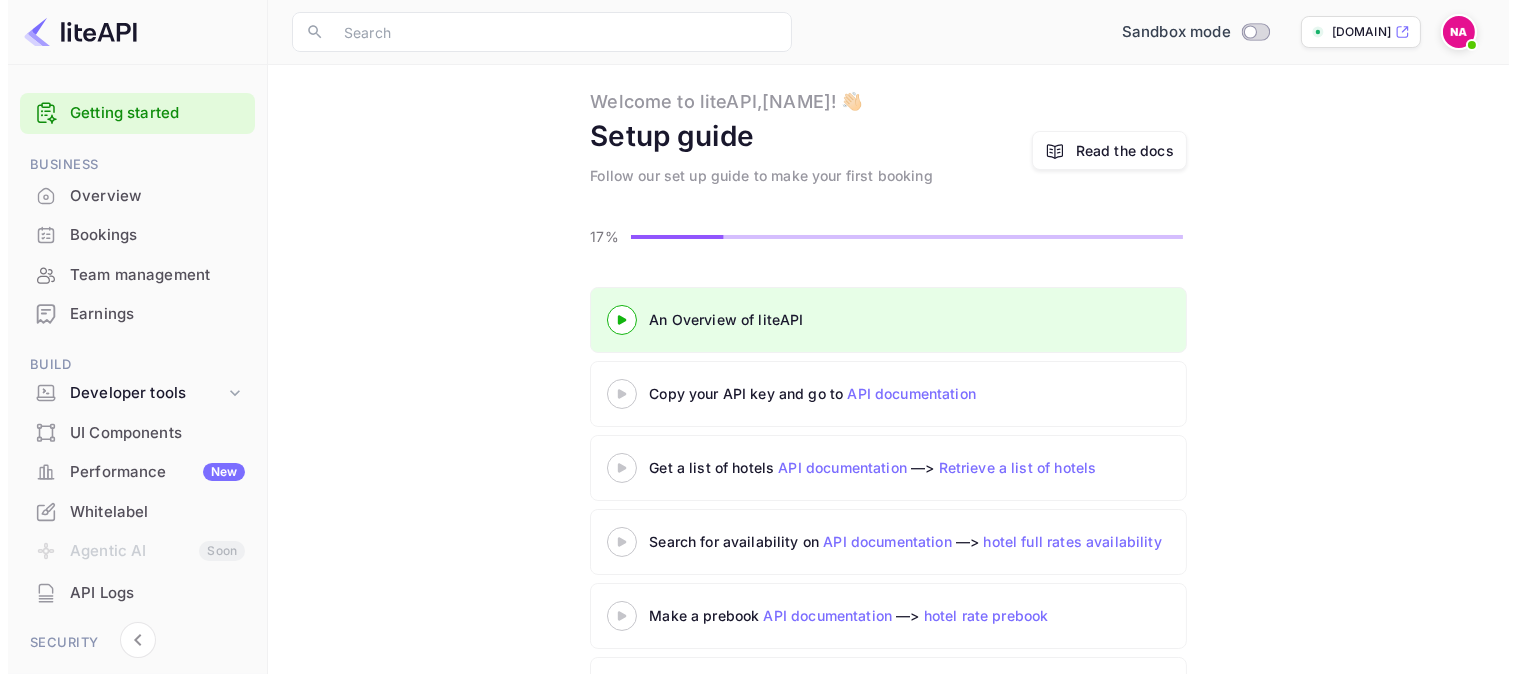 scroll, scrollTop: 44, scrollLeft: 0, axis: vertical 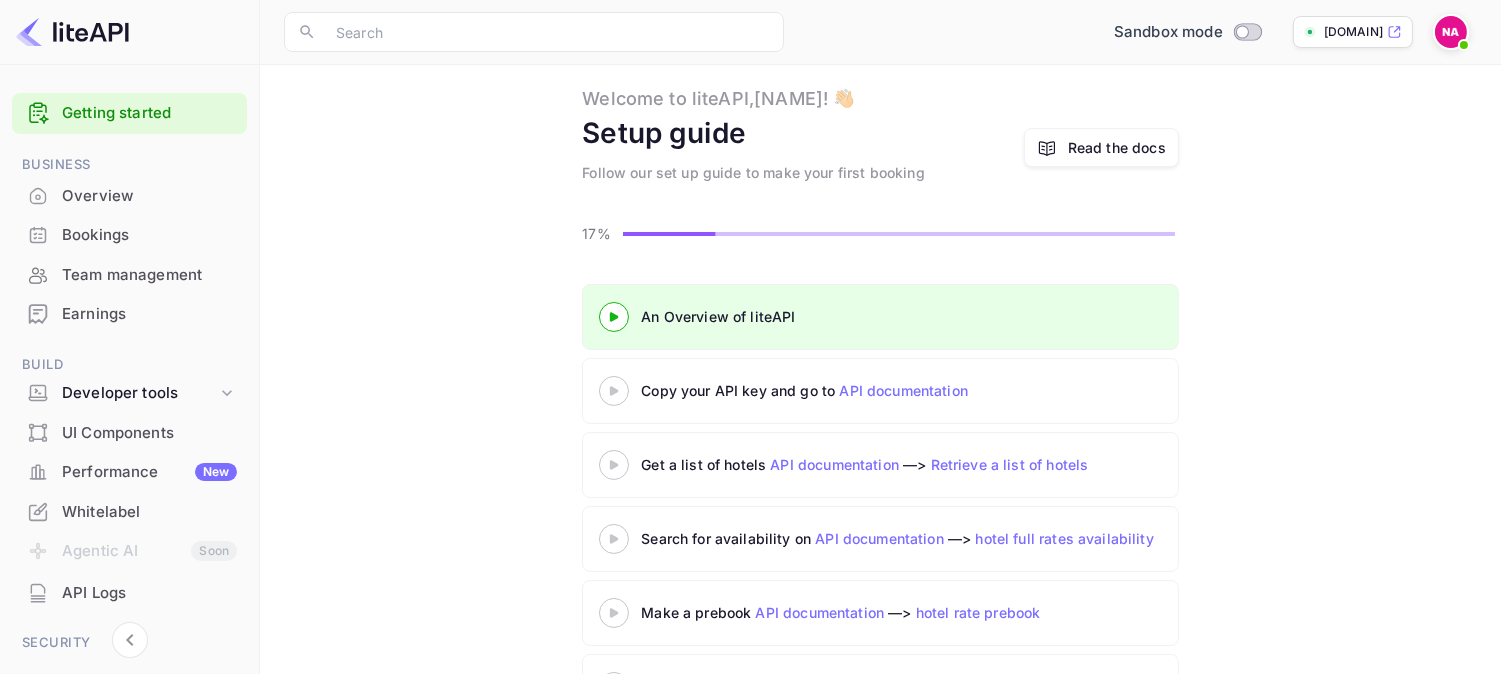 click on "API documentation" at bounding box center [903, 390] 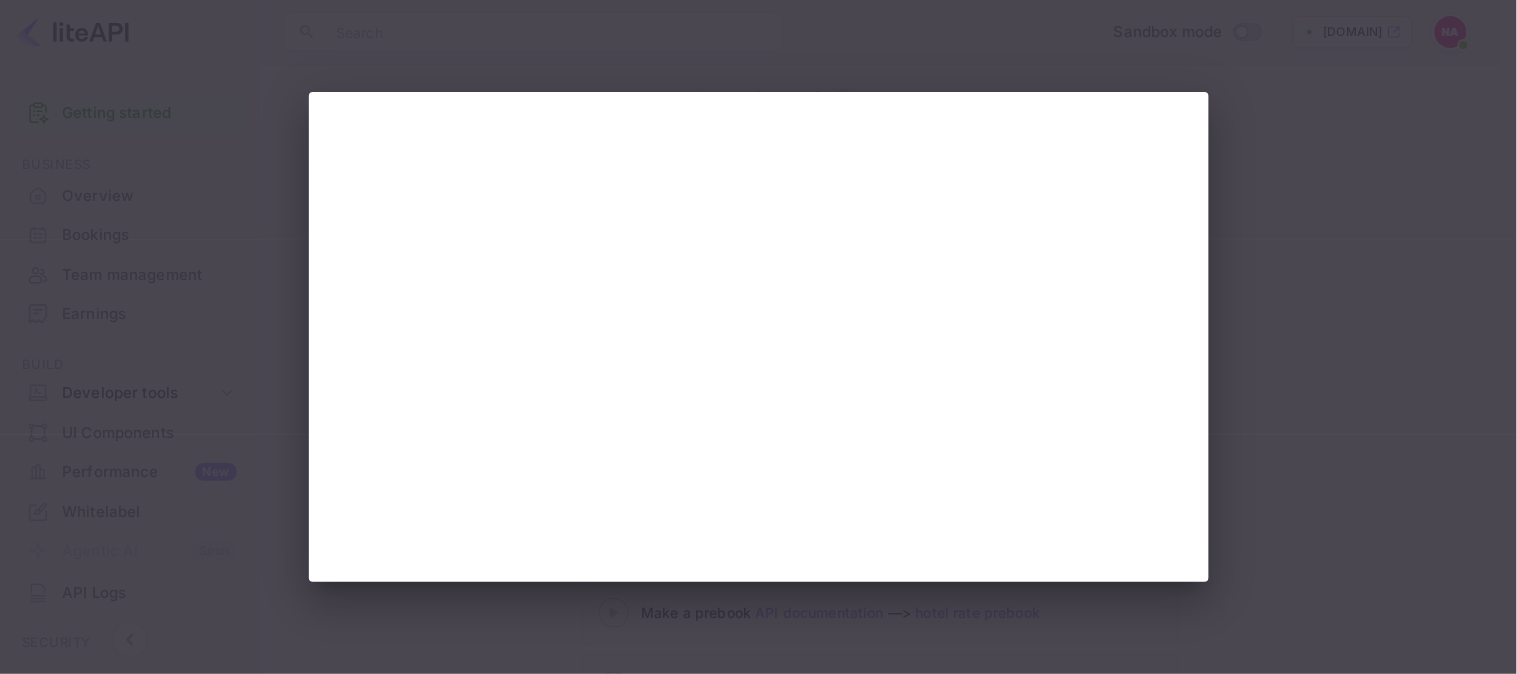 click at bounding box center [758, 337] 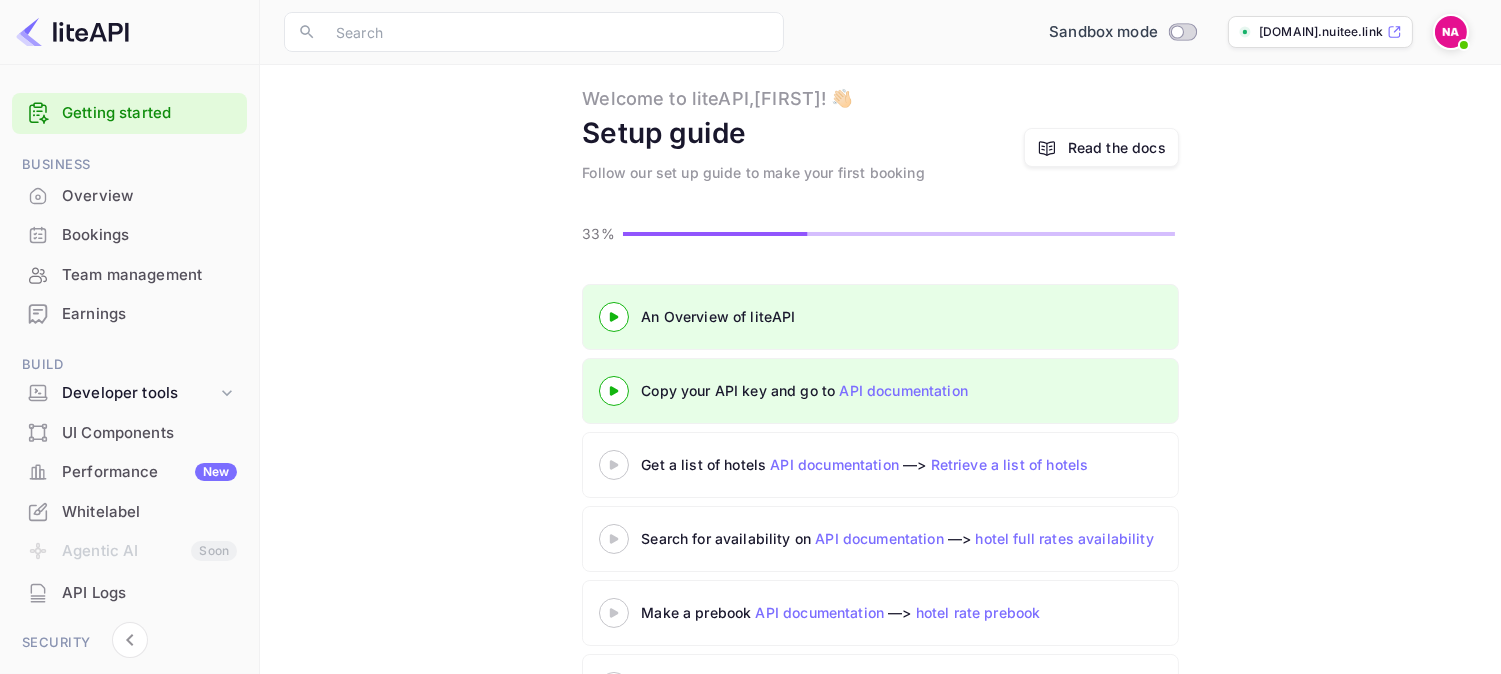 scroll, scrollTop: 0, scrollLeft: 0, axis: both 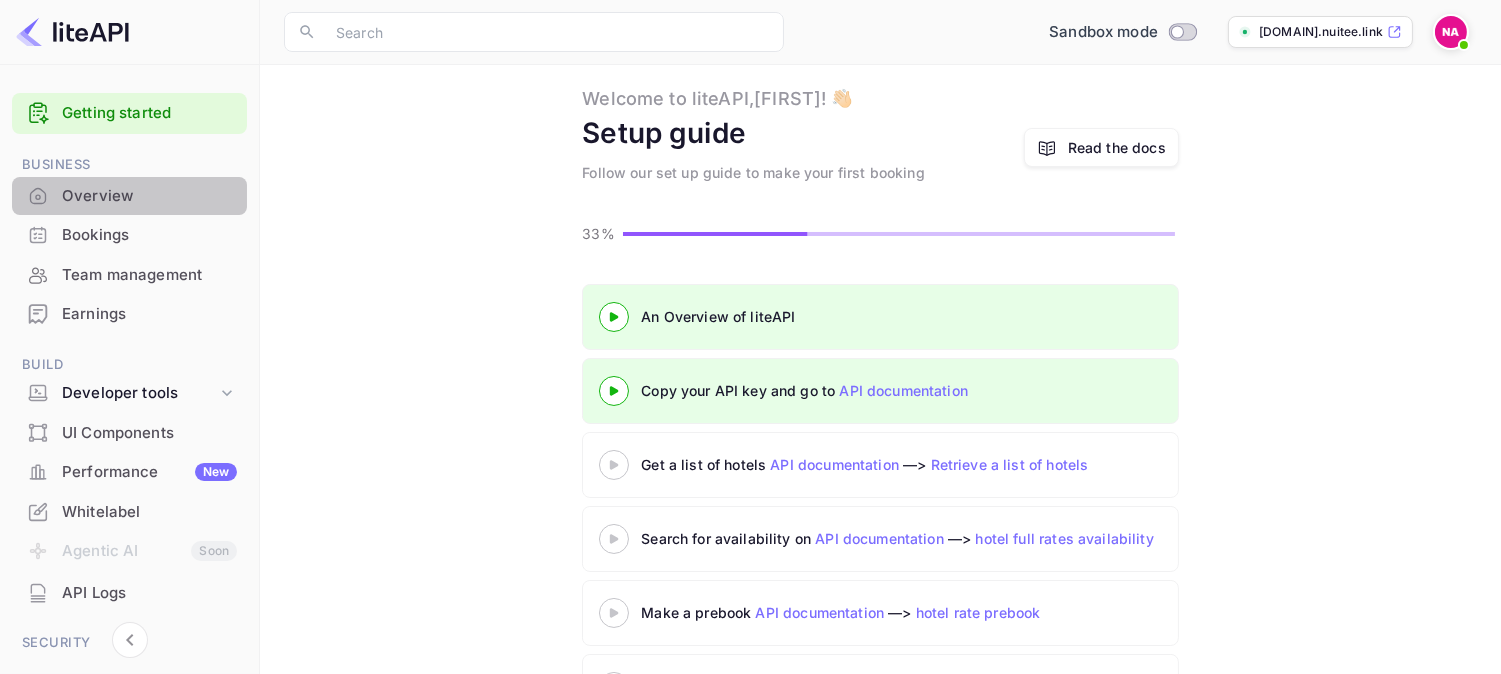 click on "Overview" at bounding box center [149, 196] 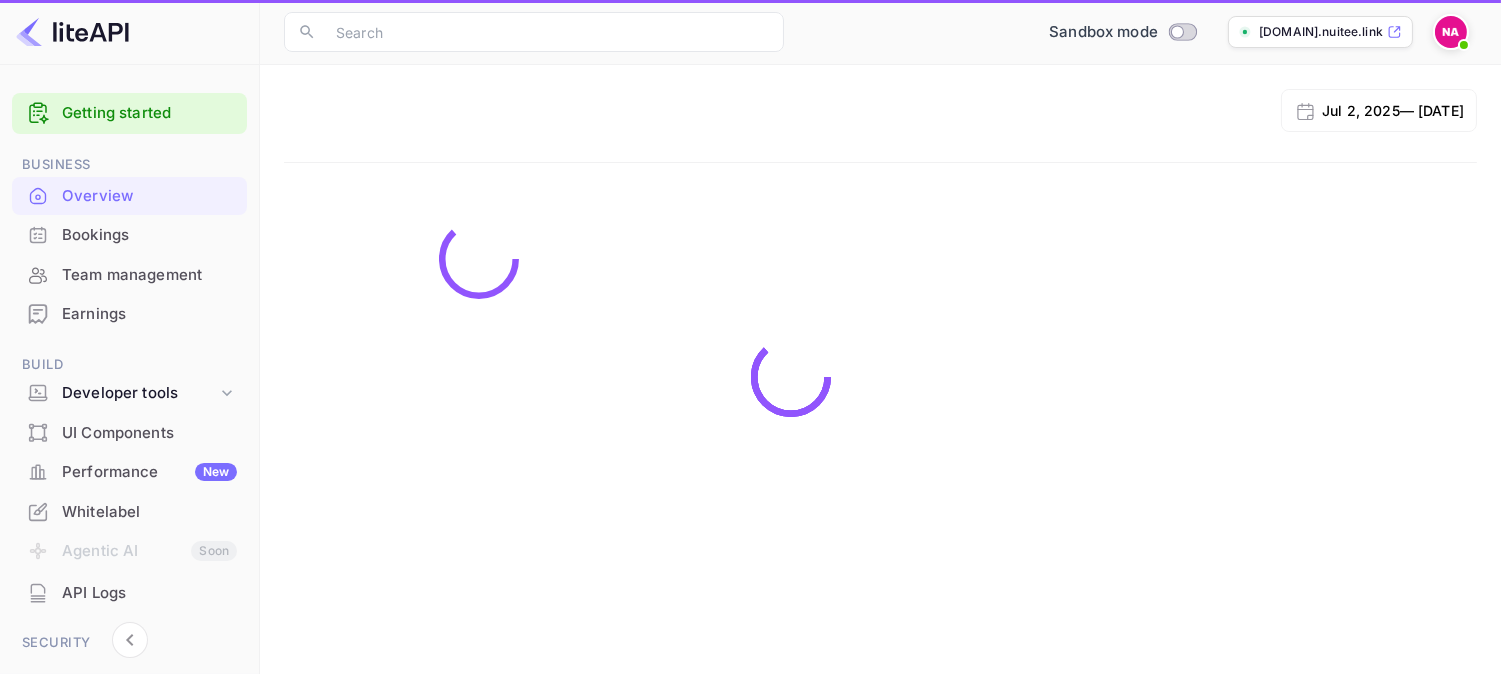 scroll, scrollTop: 0, scrollLeft: 0, axis: both 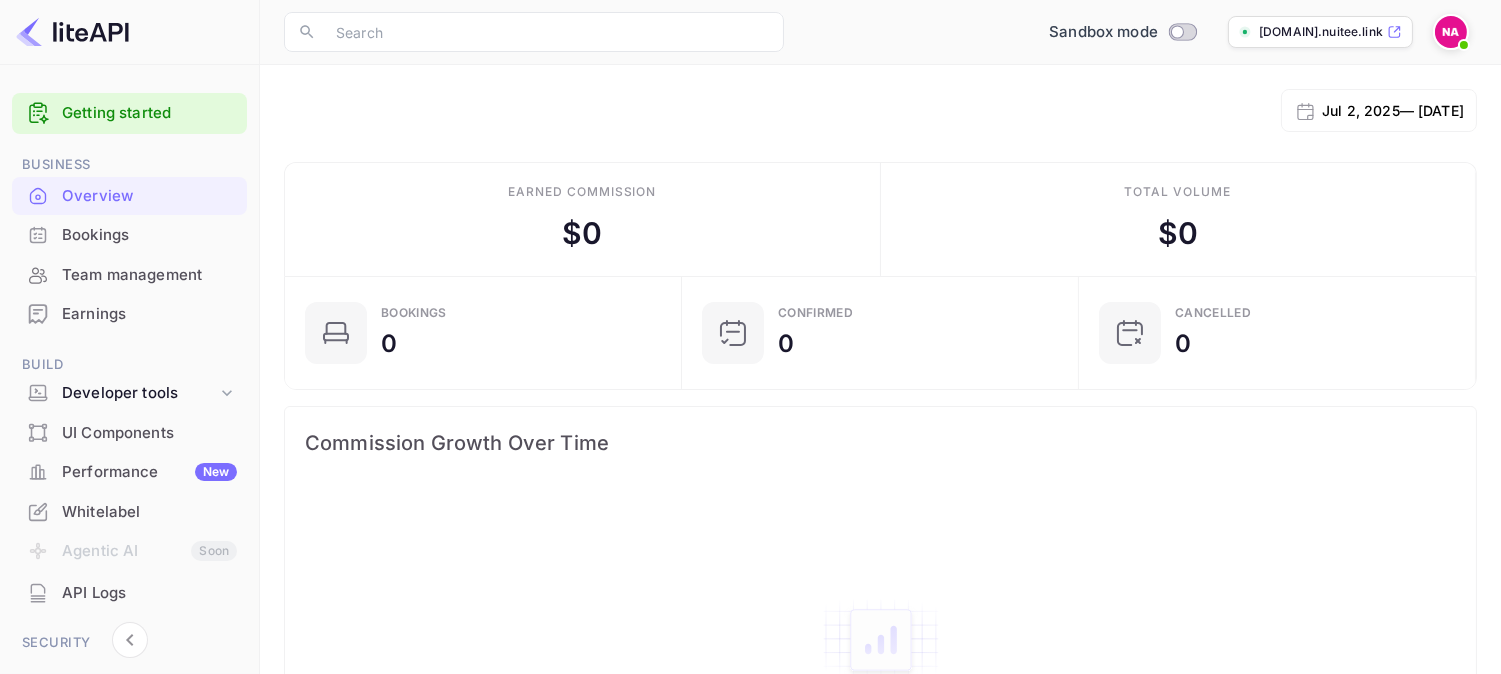 click on "Whitelabel" at bounding box center [149, 512] 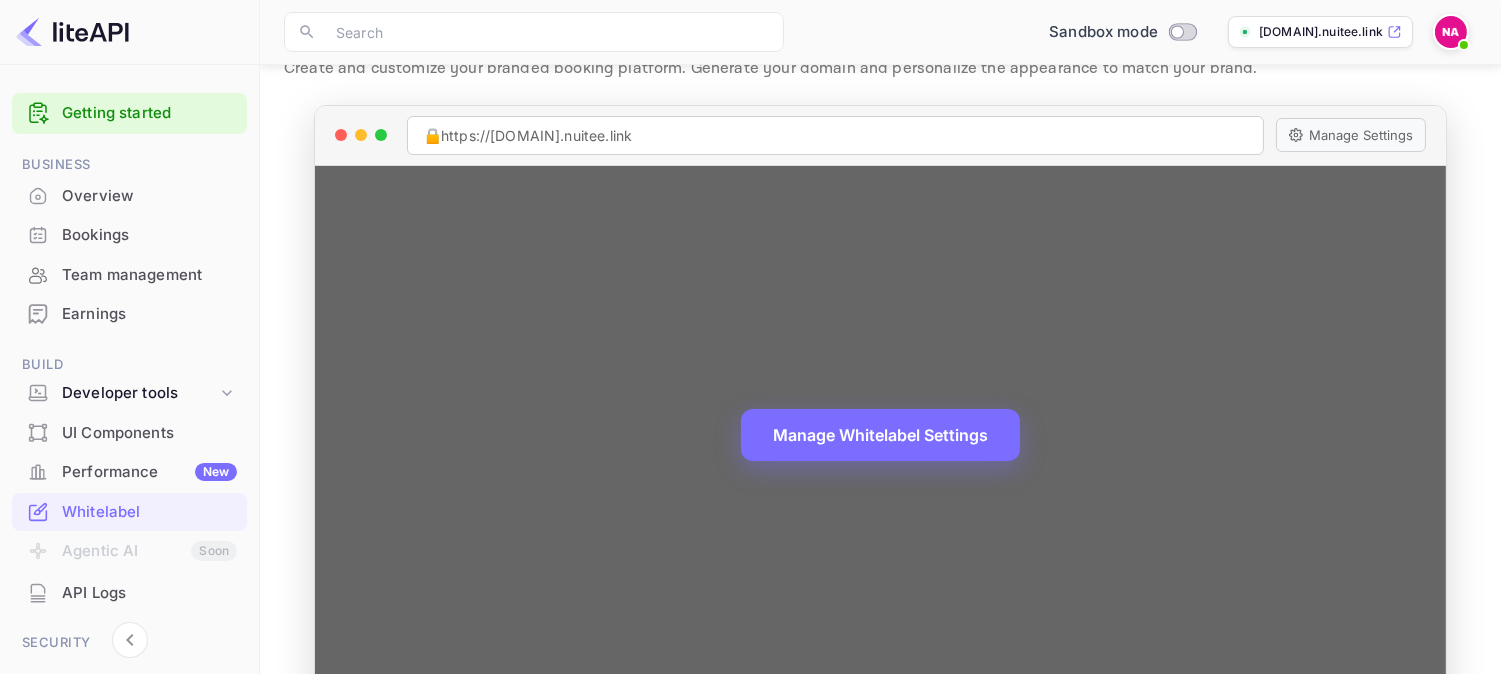 scroll, scrollTop: 0, scrollLeft: 0, axis: both 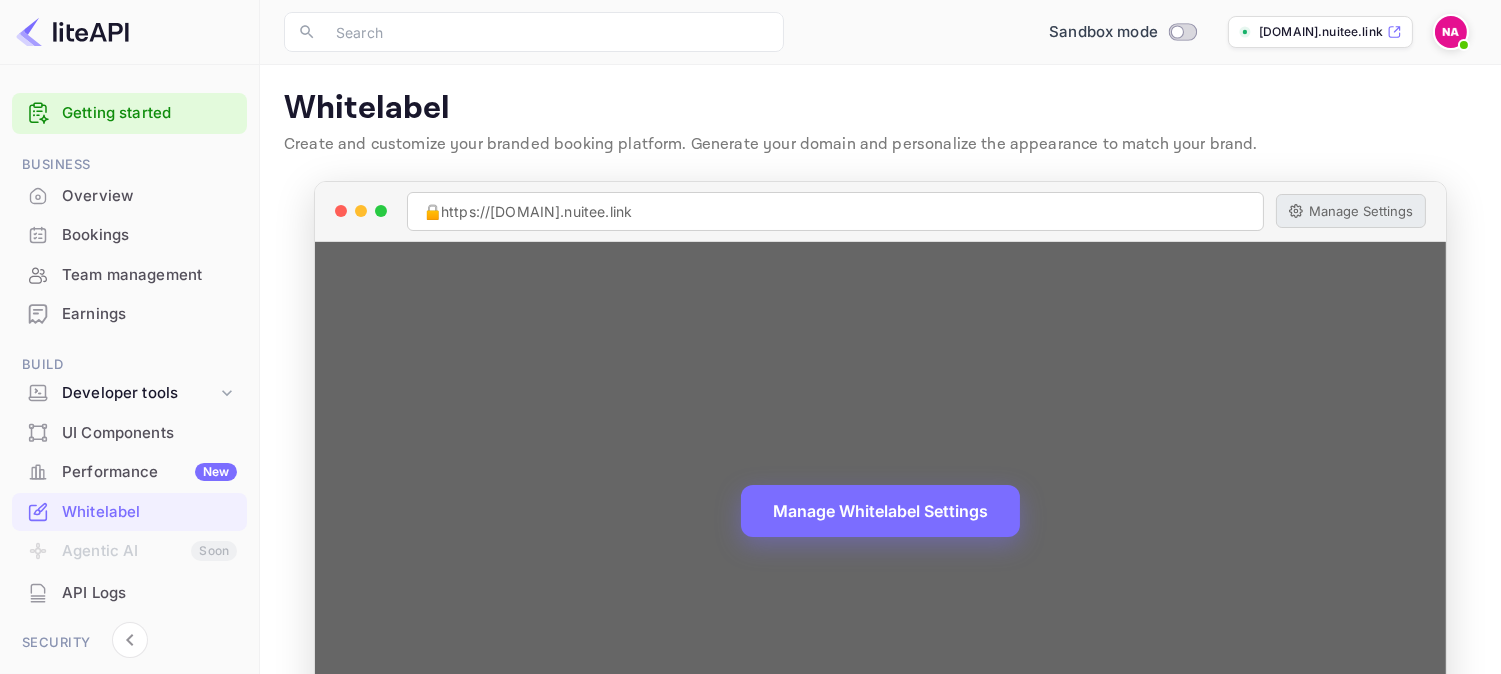 click on "Manage Settings" at bounding box center [1351, 211] 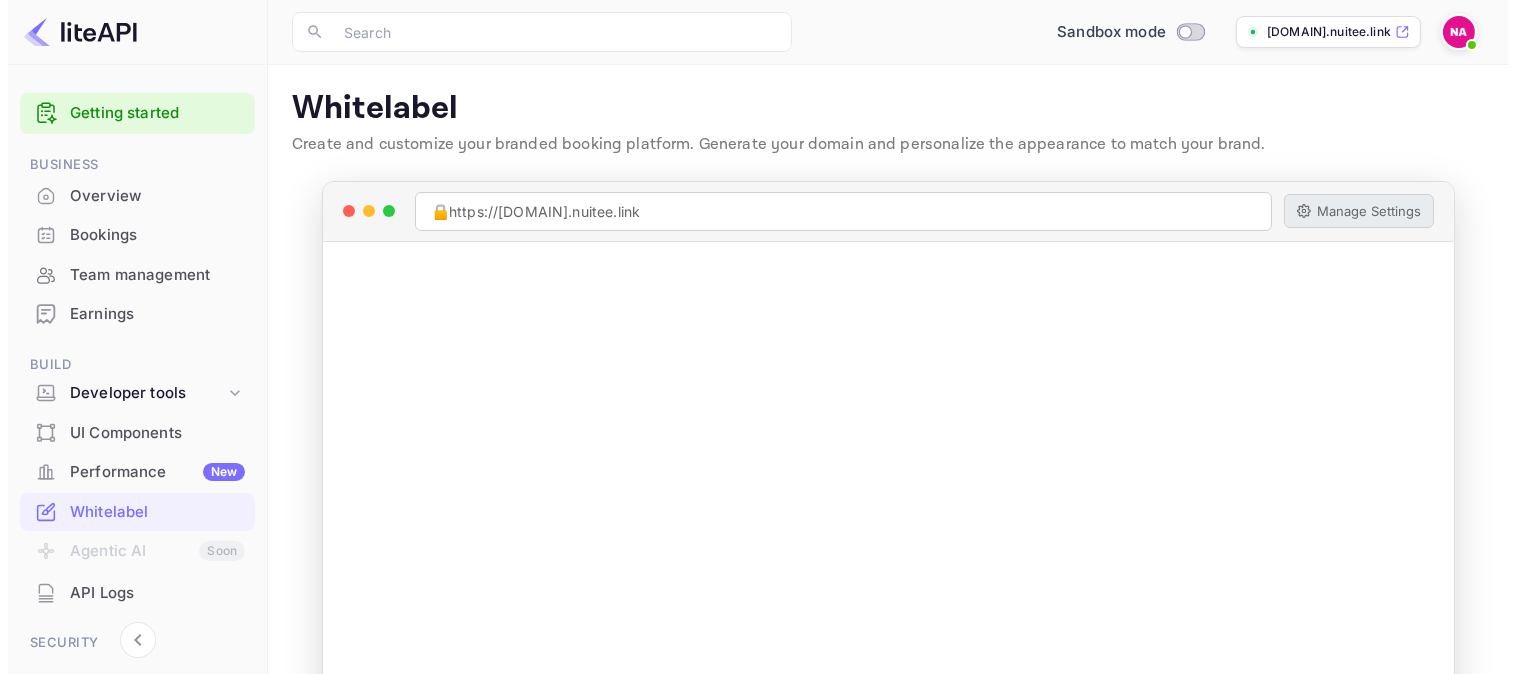 scroll, scrollTop: 210, scrollLeft: 0, axis: vertical 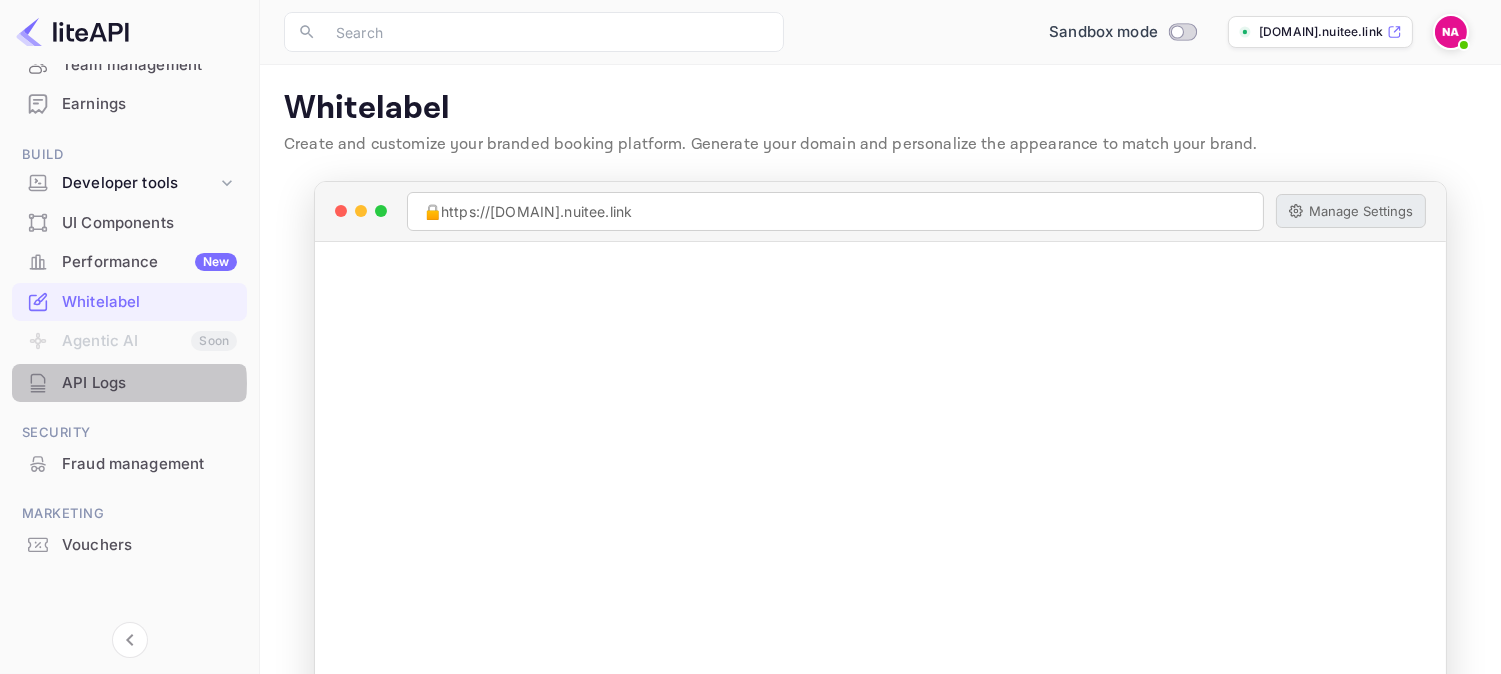click on "API Logs" at bounding box center [149, 383] 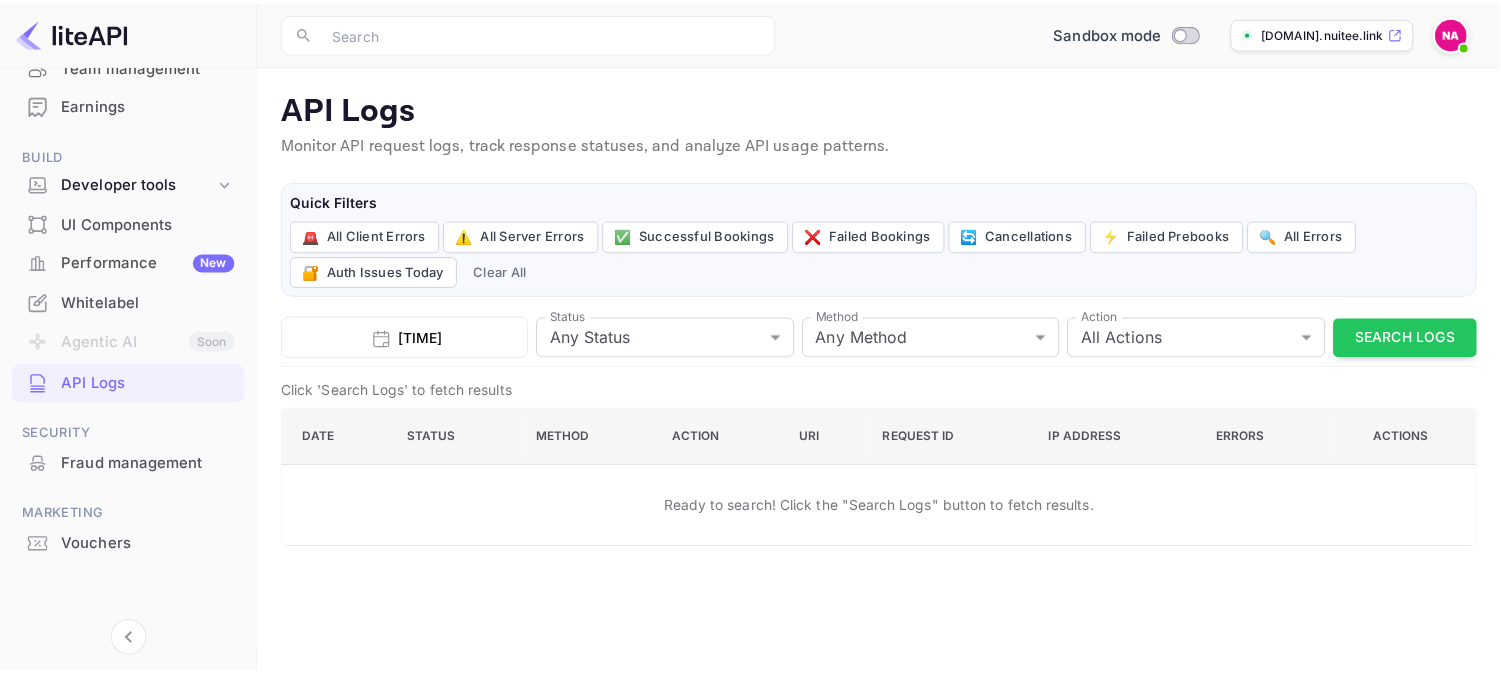 scroll, scrollTop: 0, scrollLeft: 0, axis: both 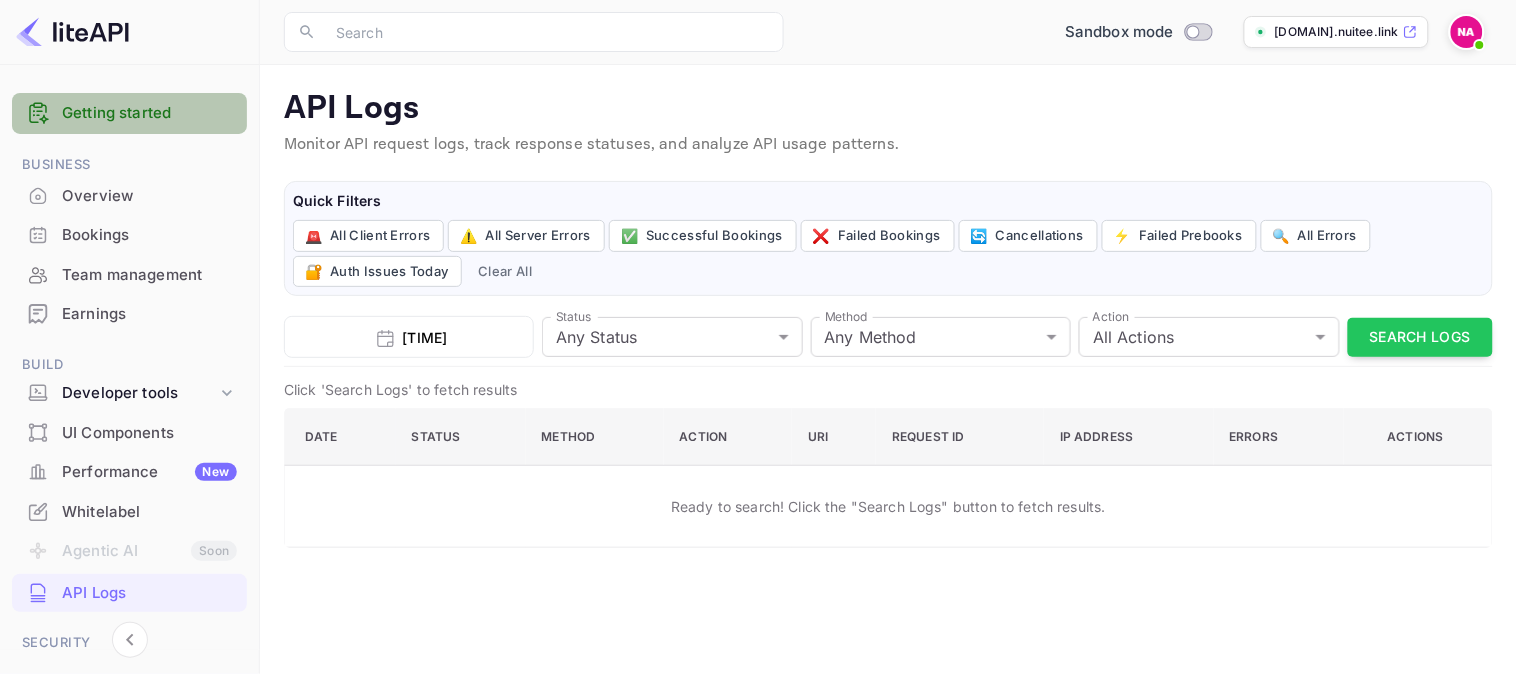 click on "Getting started" at bounding box center (149, 113) 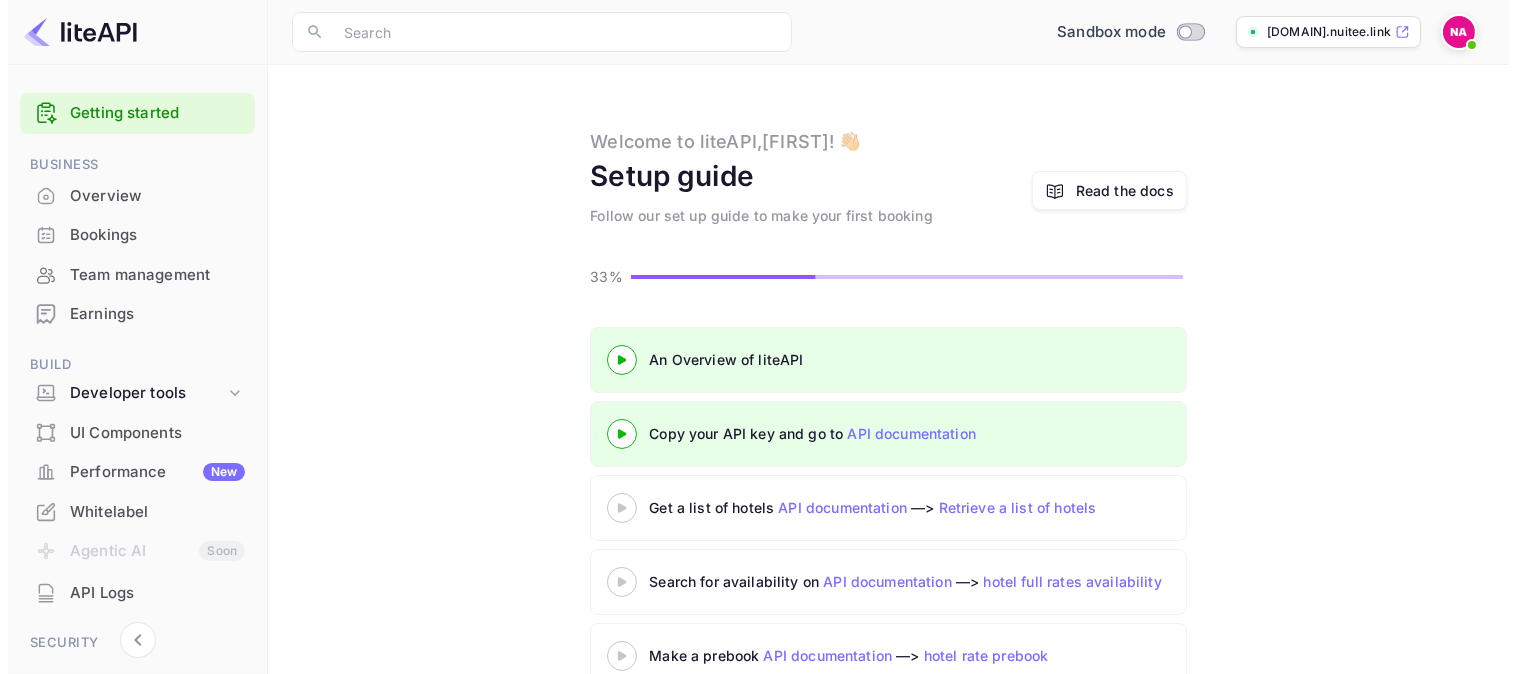 scroll, scrollTop: 0, scrollLeft: 0, axis: both 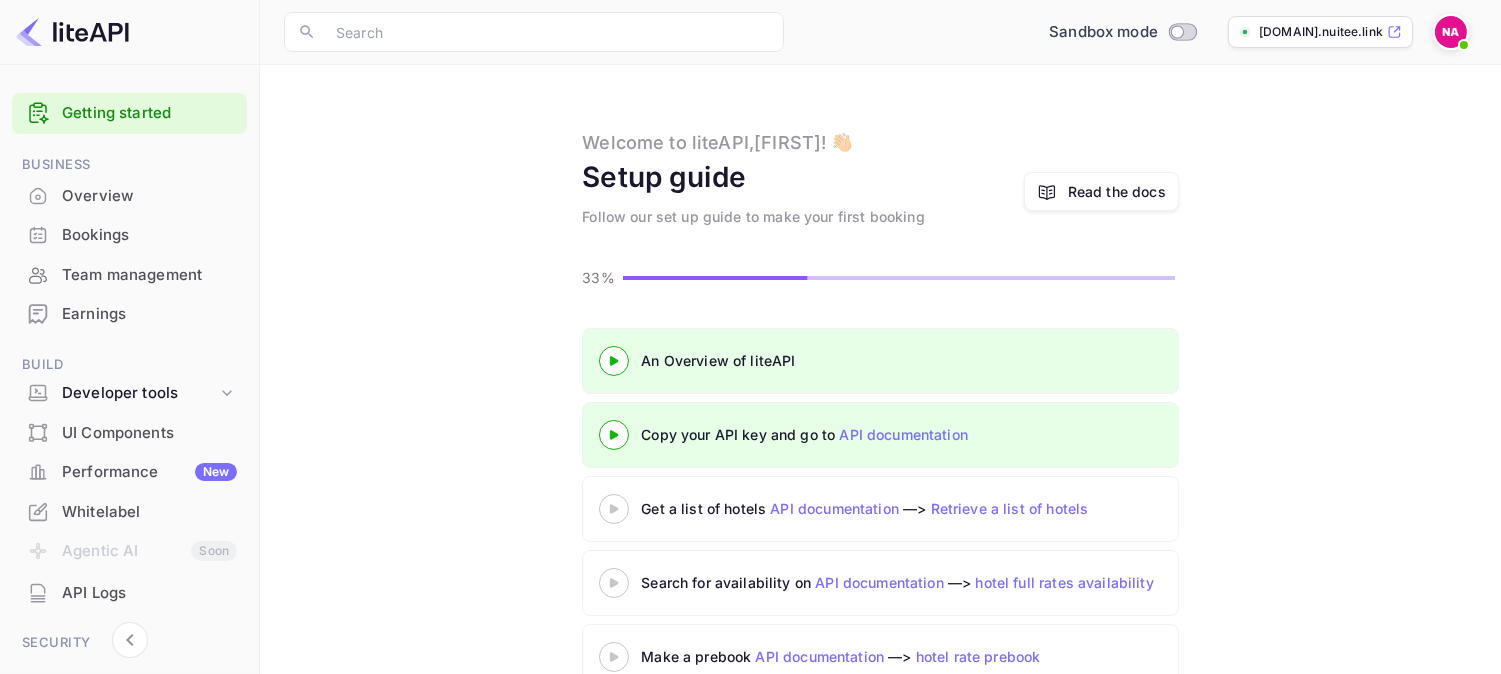 click at bounding box center (1464, 45) 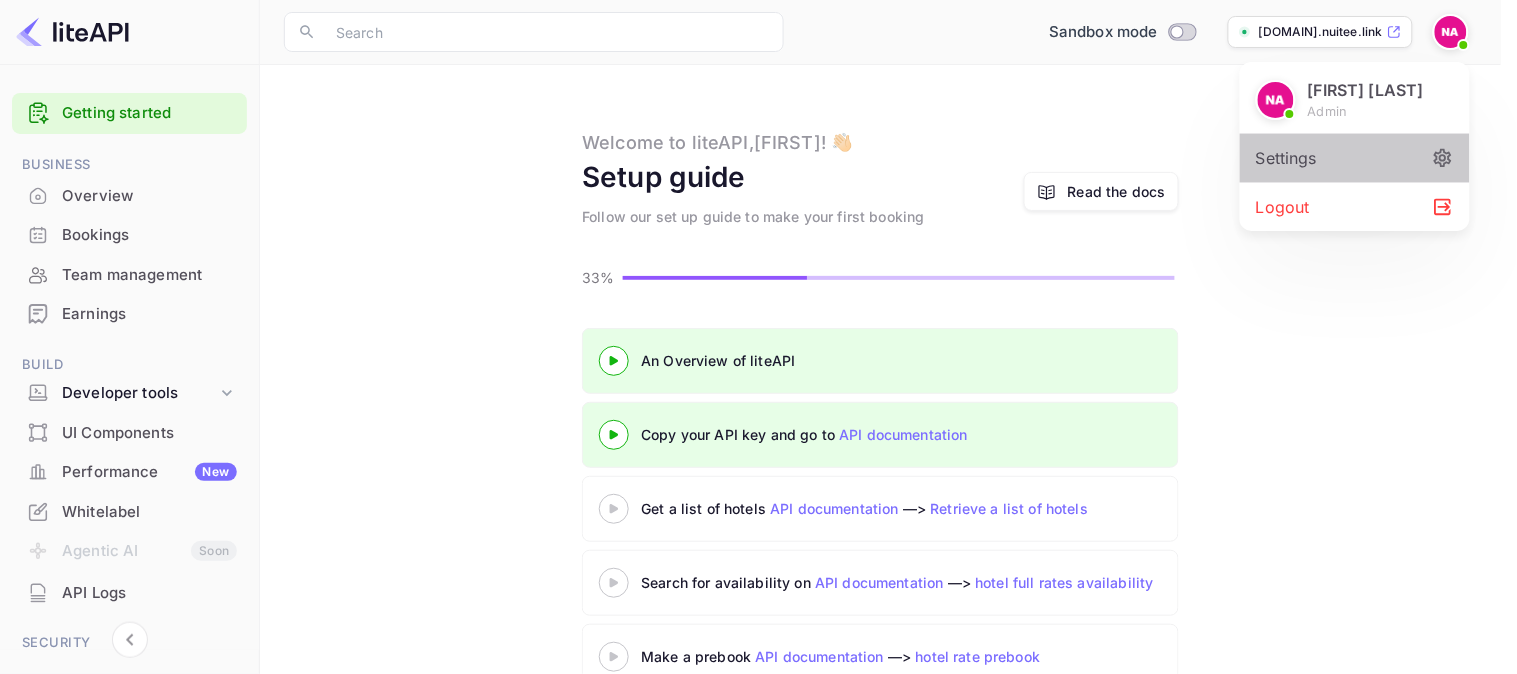 click on "Settings" at bounding box center (1355, 158) 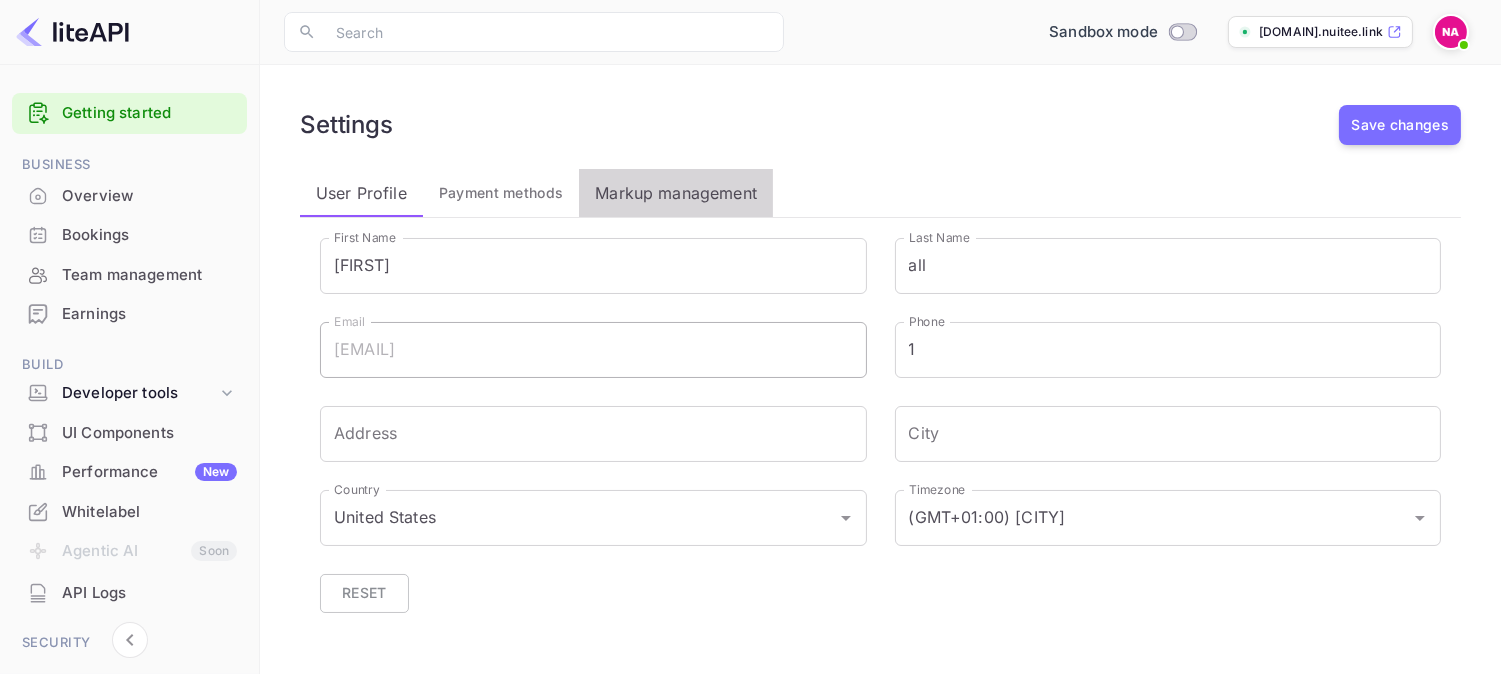 click on "Markup management" at bounding box center [676, 193] 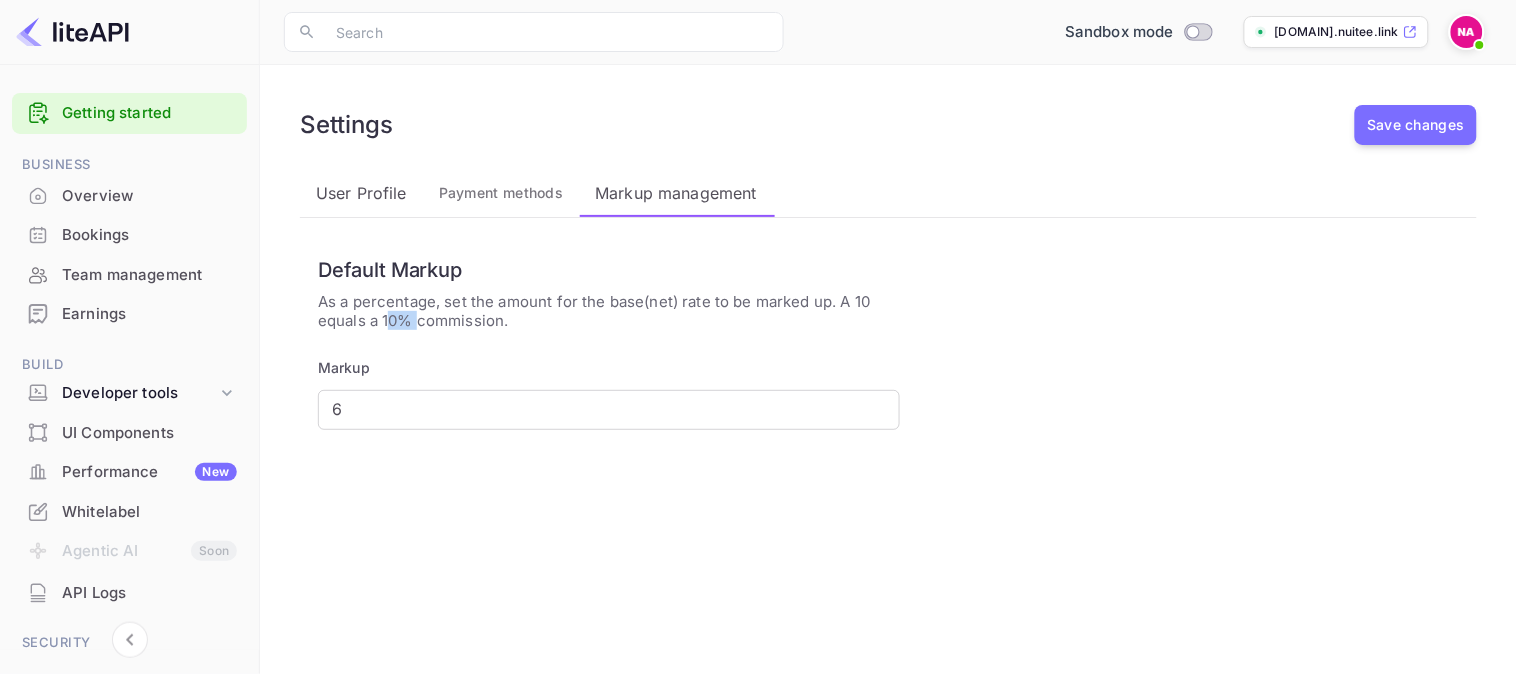 drag, startPoint x: 388, startPoint y: 318, endPoint x: 420, endPoint y: 318, distance: 32 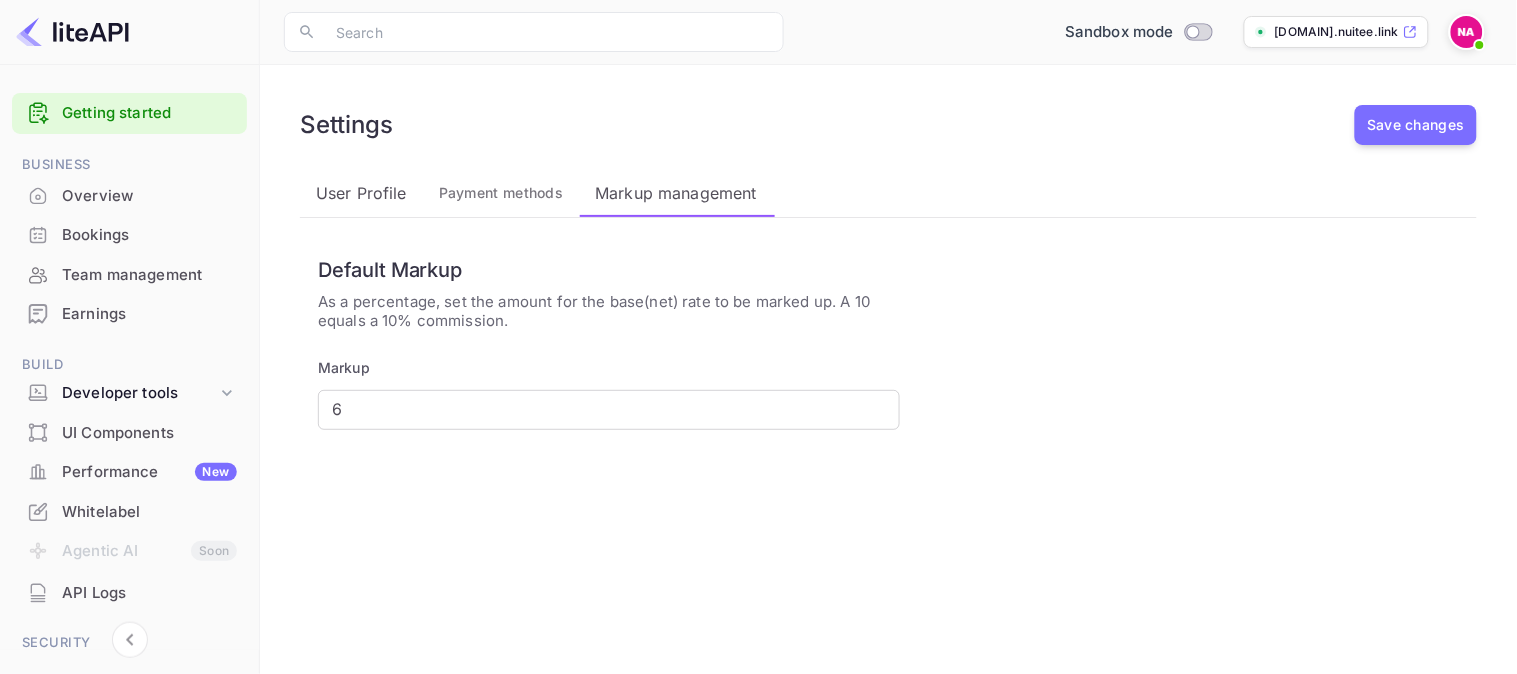 click on "Default Markup As a percentage, set the amount for the base(net) rate to be marked up. A 10 equals a 10% commission. Markup" at bounding box center (605, 296) 